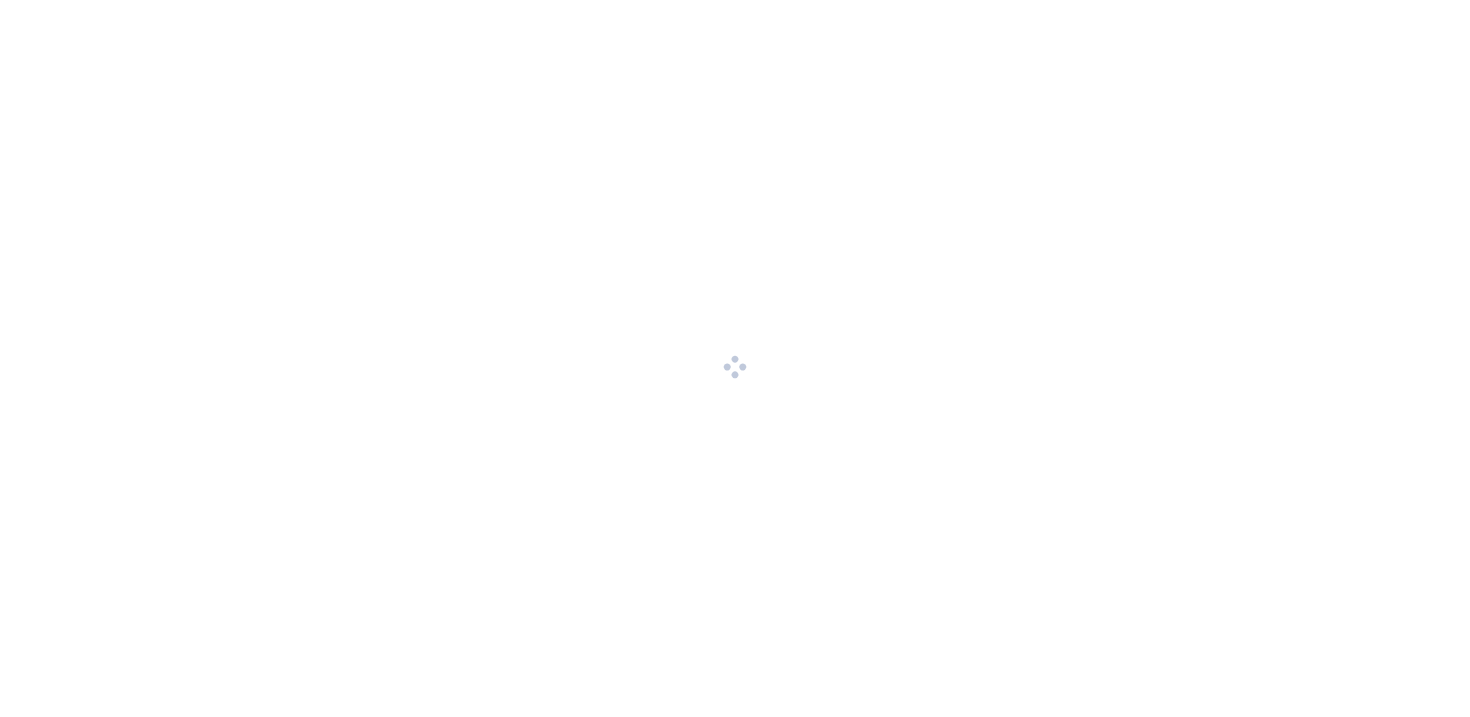 scroll, scrollTop: 0, scrollLeft: 0, axis: both 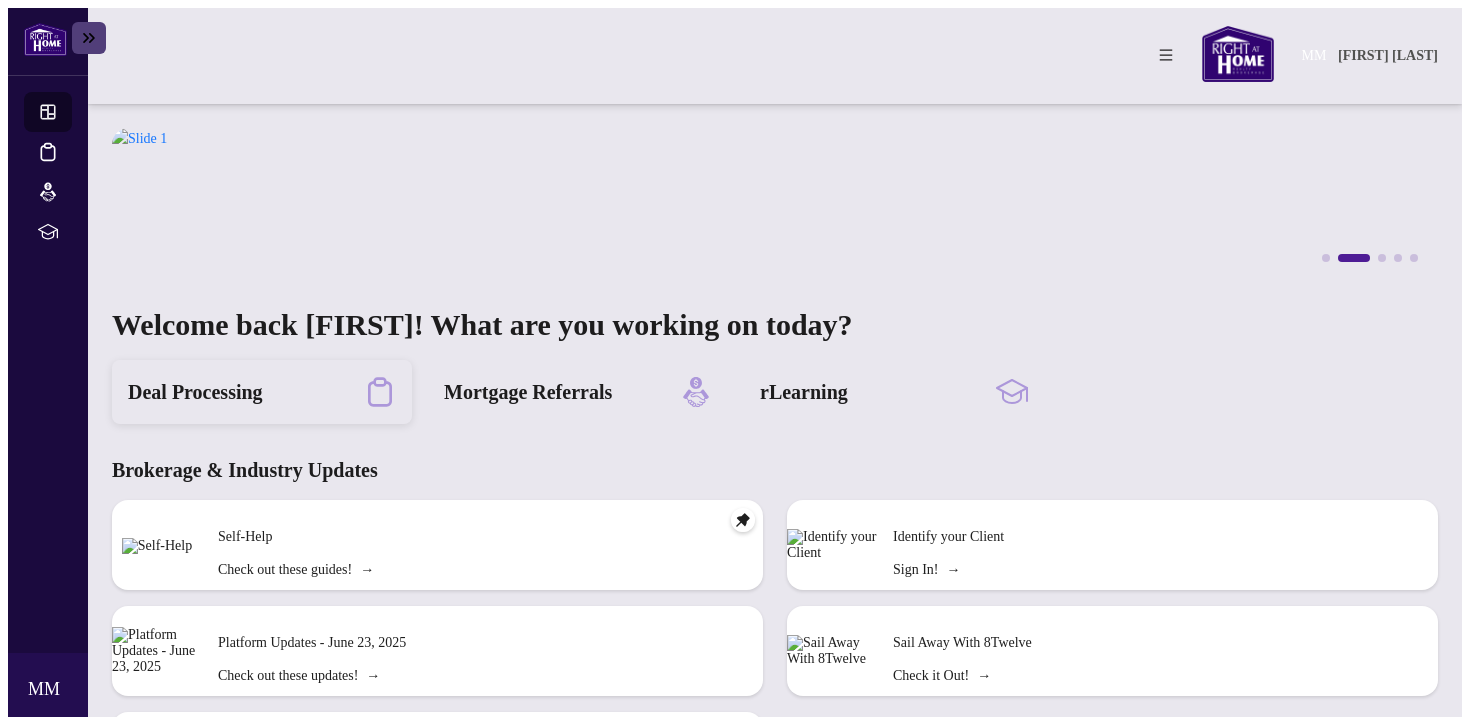 click on "Deal Processing" at bounding box center (195, 392) 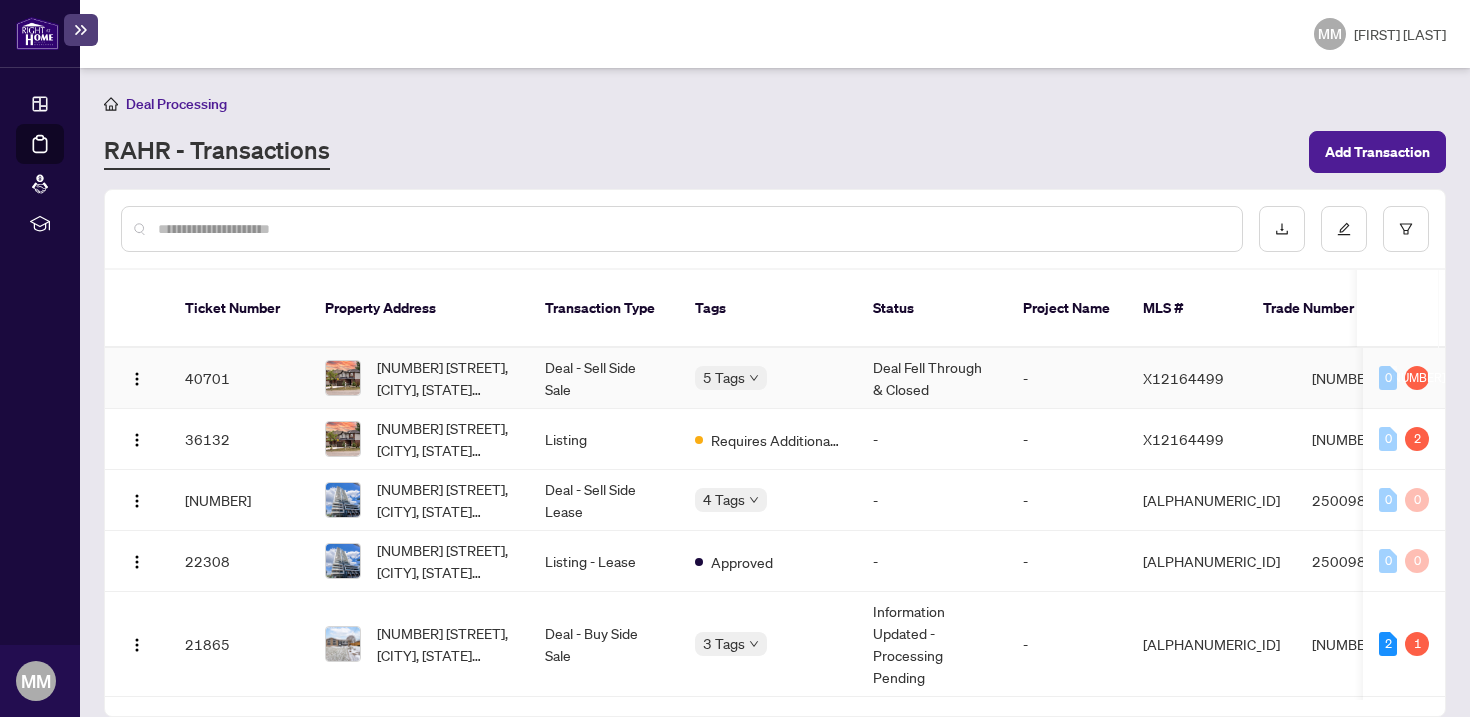 click on "40701" at bounding box center [239, 378] 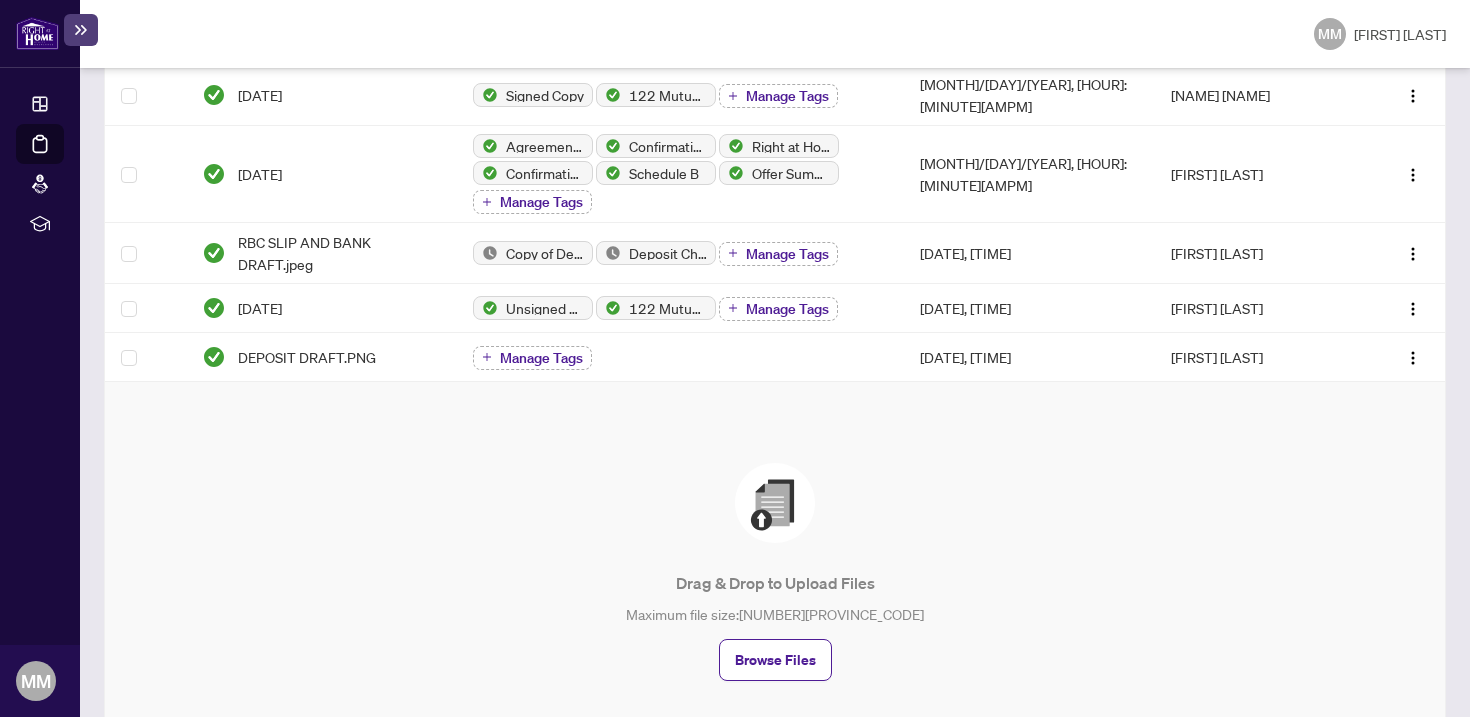 scroll, scrollTop: 579, scrollLeft: 0, axis: vertical 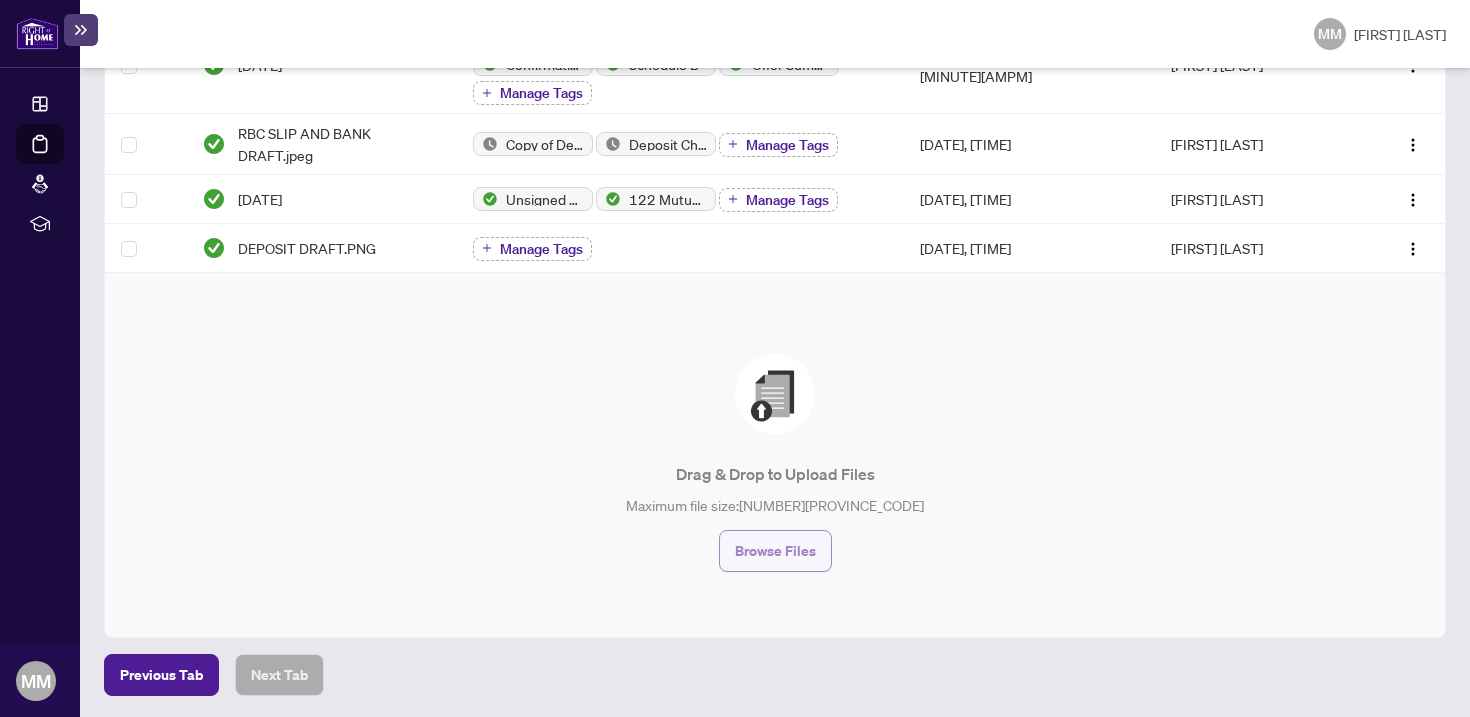 click on "Browse Files" at bounding box center [775, 551] 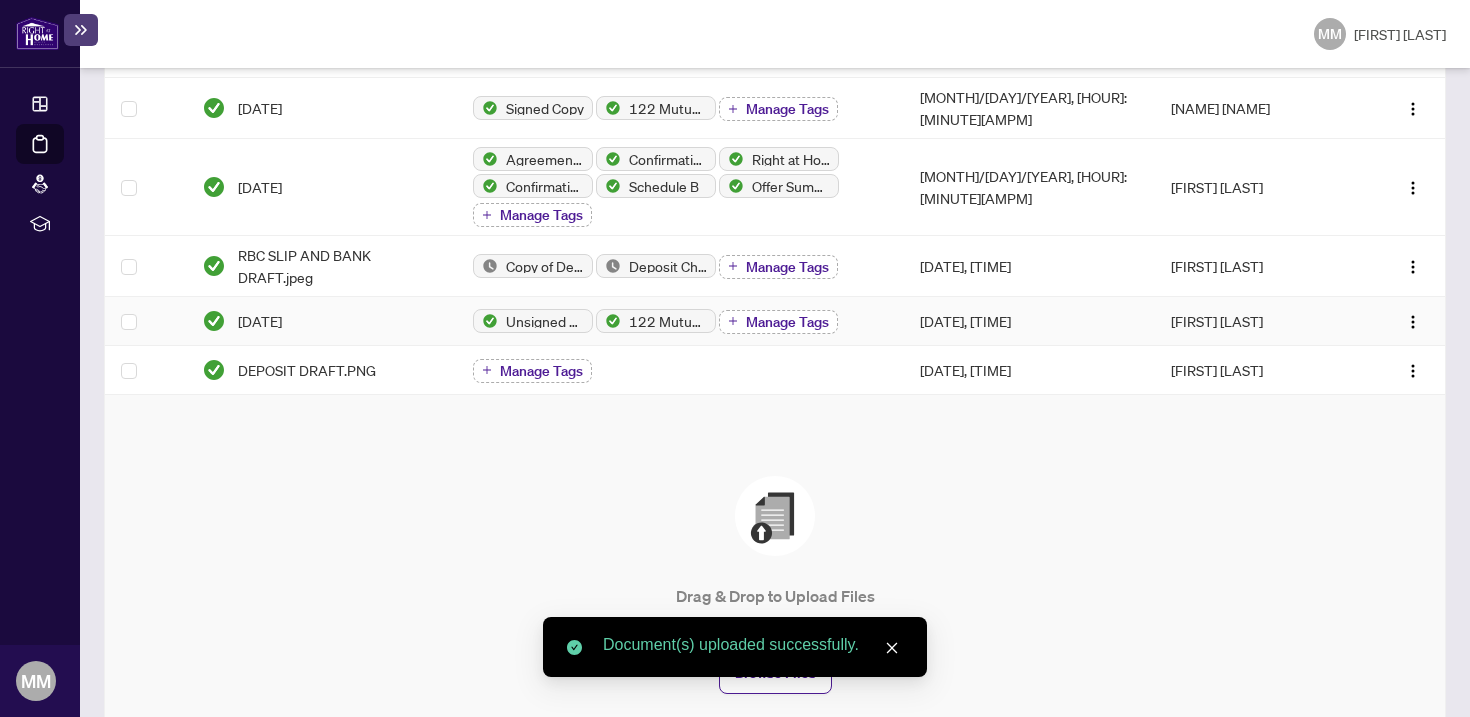 scroll, scrollTop: 0, scrollLeft: 0, axis: both 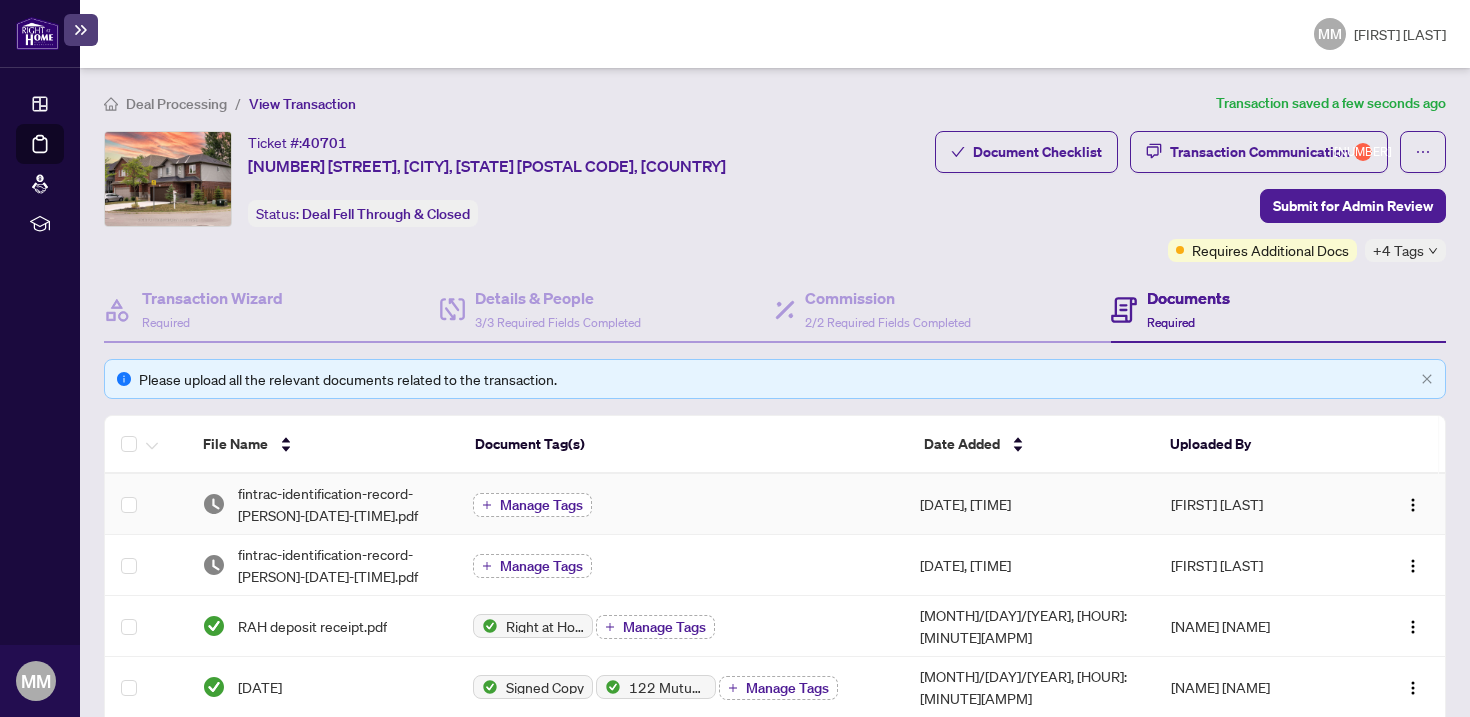 click on "Manage Tags" at bounding box center (541, 505) 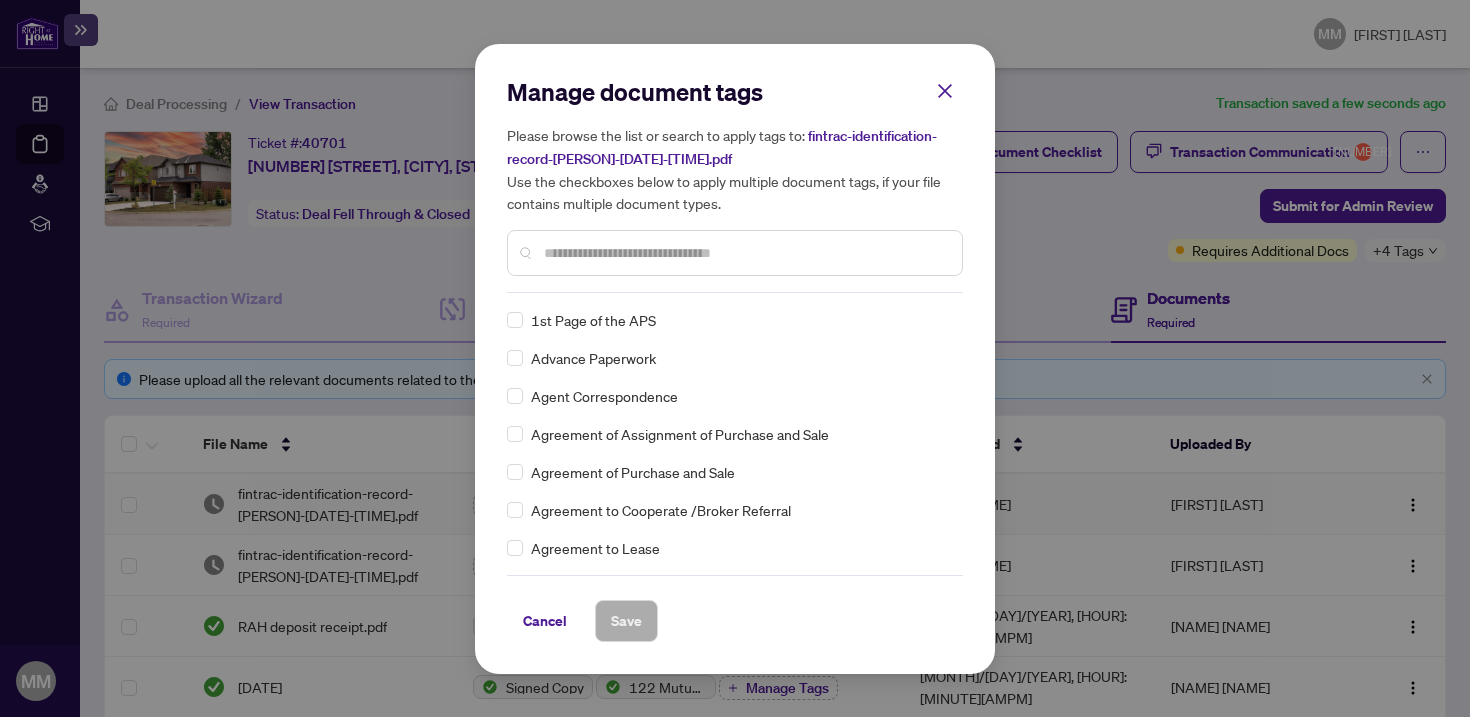 click on "Manage document tags Please browse the list or search to apply tags to:   fintrac-identification-record-[NAME]-[DATE]-[TIME].pdf   Use the checkboxes below to apply multiple document tags, if your file contains multiple document types.   1st Page of the APS Advance Paperwork Agent Correspondence Agreement of Assignment of Purchase and Sale Agreement of Purchase and Sale Agreement to Cooperate /Broker Referral Agreement to Lease Articles of Incorporation Back to Vendor Letter Belongs to Another Transaction Builder's Consent Buyer Designated Representation Agreement Buyer Designated Representation Agreement Buyers Lawyer Information Certificate of Estate Trustee(s) Client Refused to Sign Closing Date Change Co-op Brokerage Commission Statement Co-op EFT Co-operating Indemnity Agreement Commission Adjustment Commission Agreement Commission Calculation Commission Statement Sent Commission Statement Sent to Landlord Commission Statement Sent to Lawyer Commission Statement Sent to Listing Brokerage EFT" at bounding box center (735, 359) 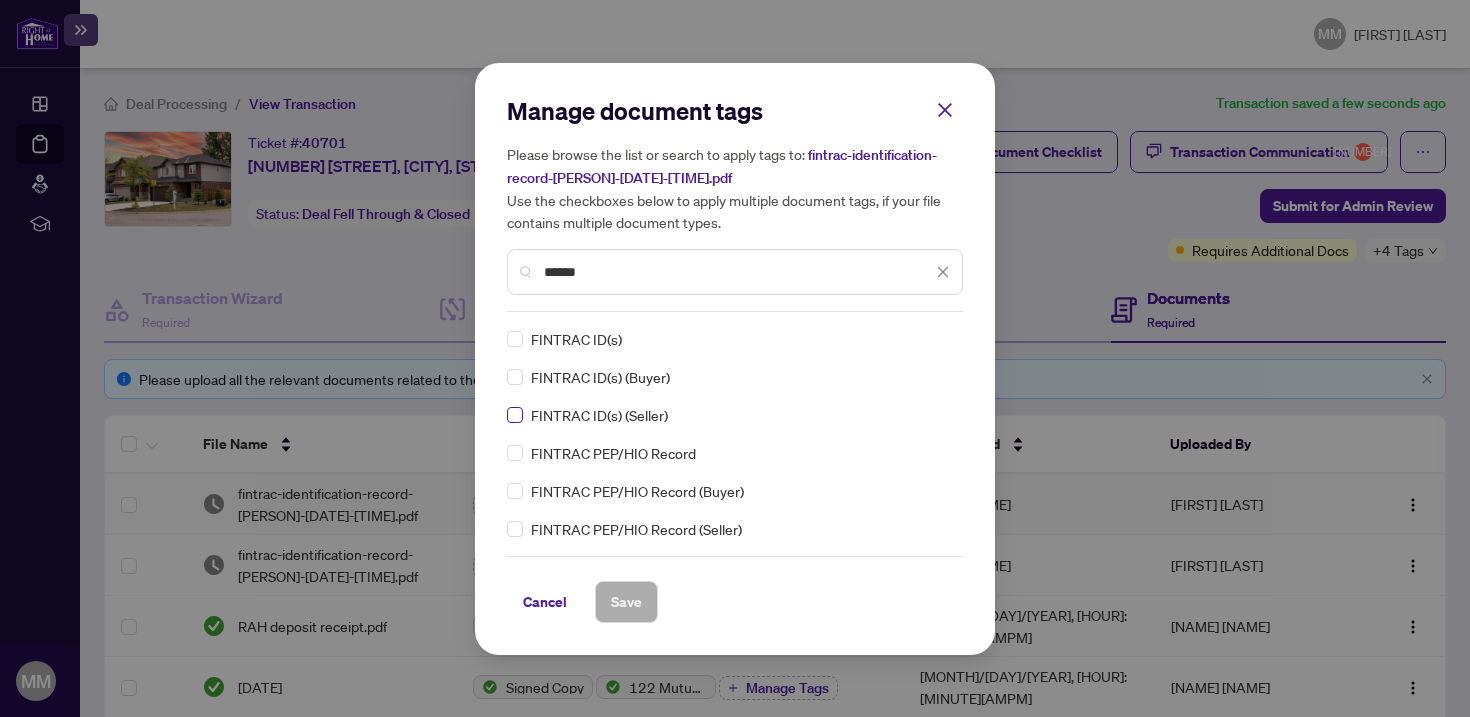 type on "******" 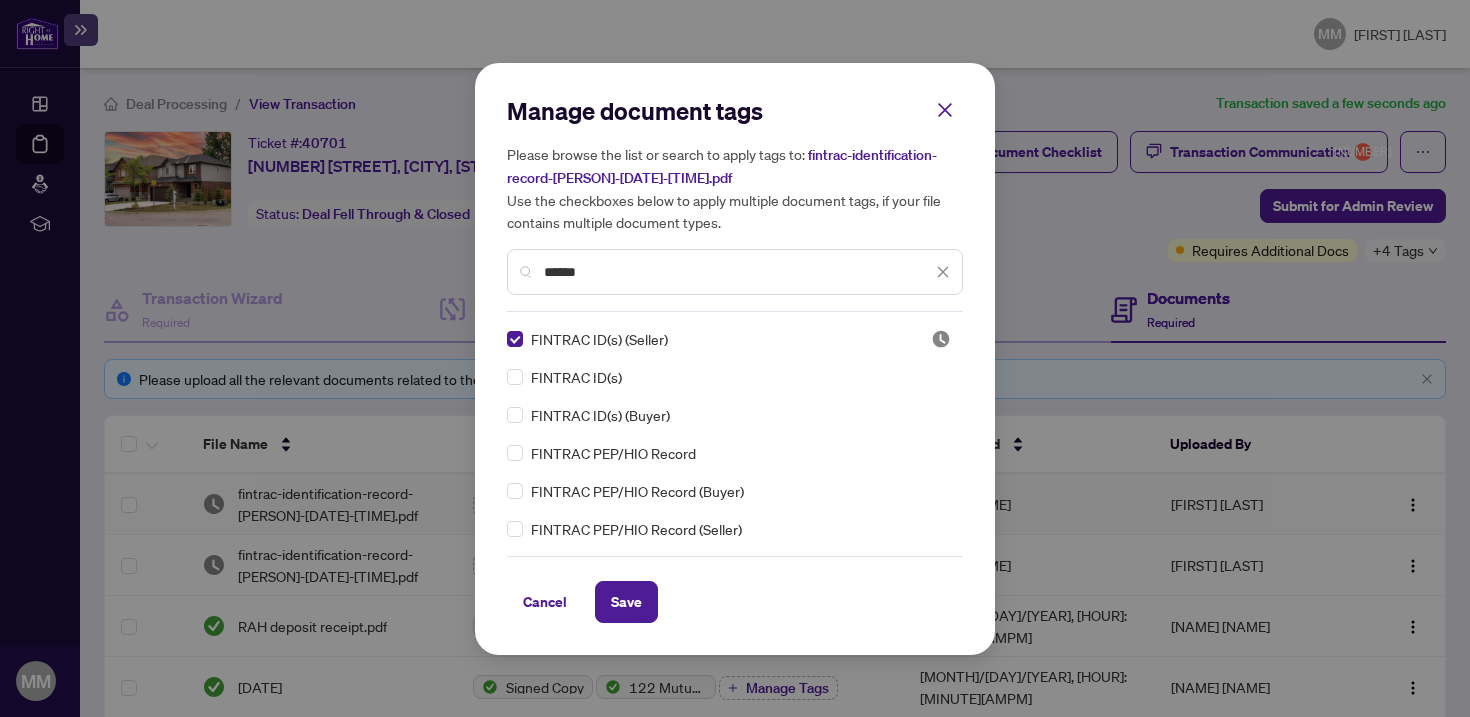 click on "FINTRAC ID(s) (Seller) FINTRAC ID(s) FINTRAC ID(s) (Buyer) FINTRAC PEP/HIO Record FINTRAC PEP/HIO Record (Buyer) FINTRAC PEP/HIO Record (Seller)" at bounding box center [735, 434] 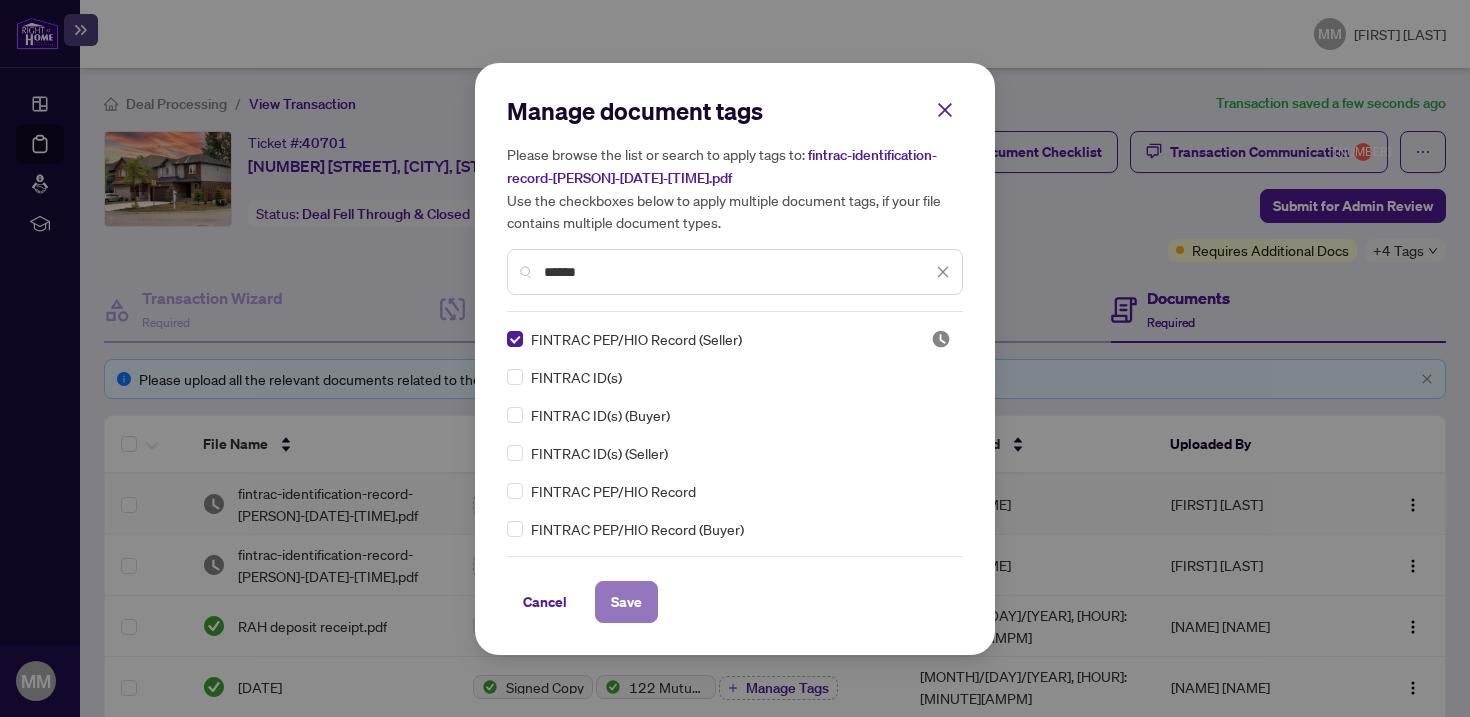click on "Save" at bounding box center [626, 602] 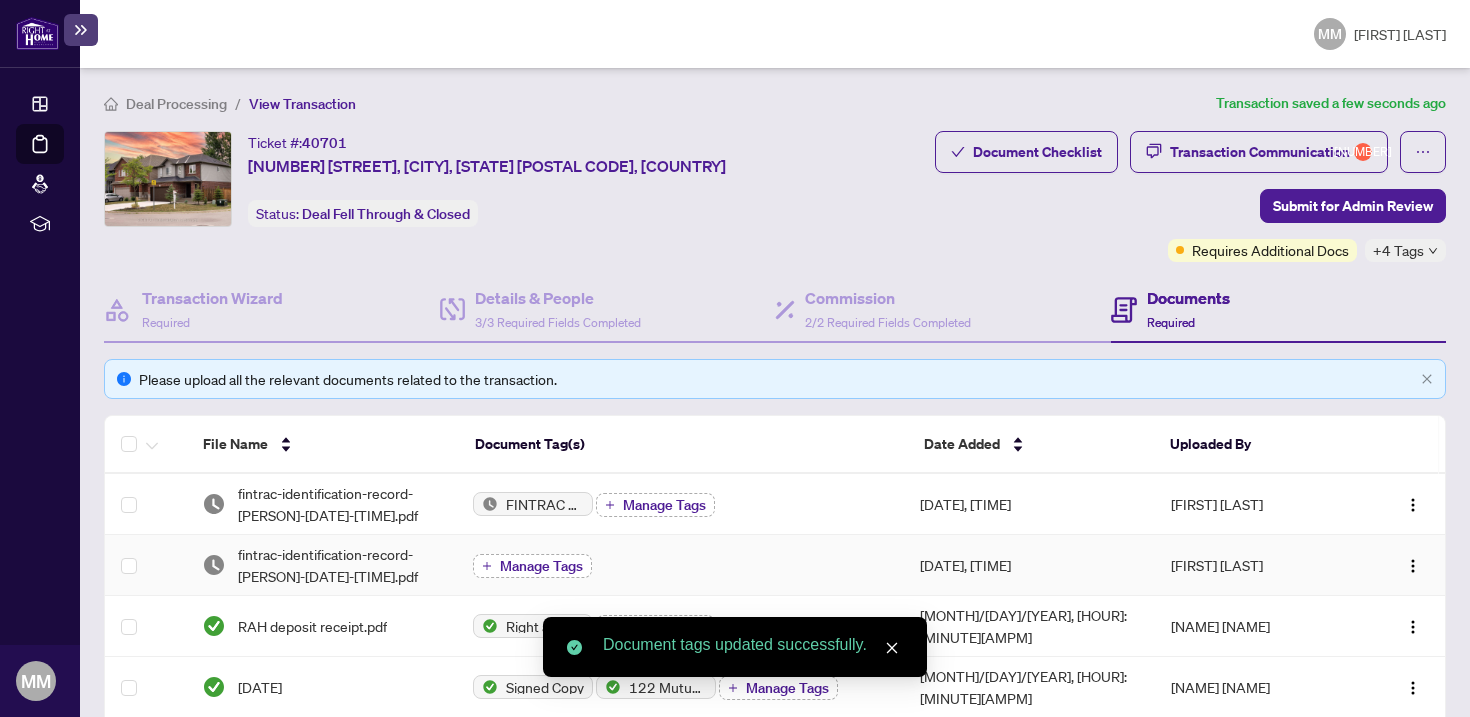 click on "Manage Tags" at bounding box center (541, 566) 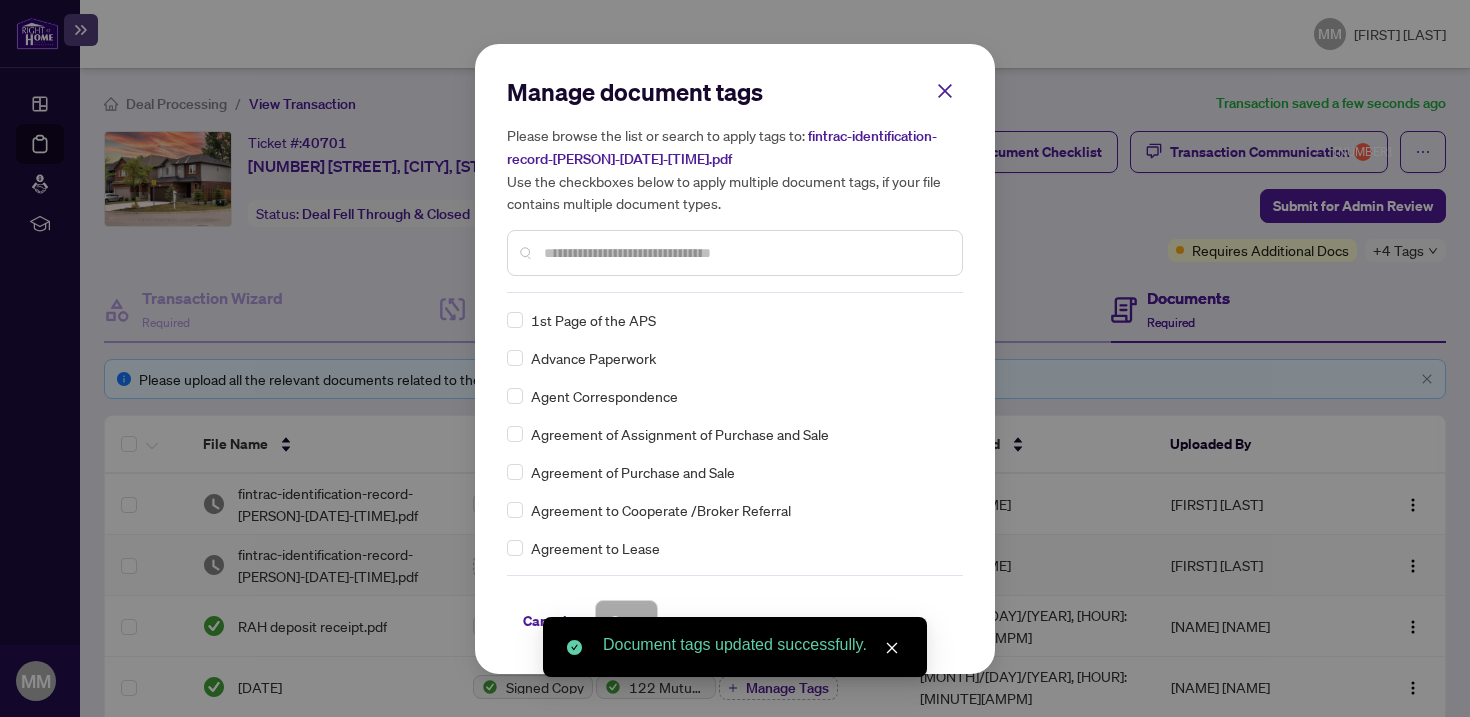 click on "Manage document tags Please browse the list or search to apply tags to:   fintrac-identification-record-[NAME]-[NAME]-[DATE]-[TIME].pdf   Use the checkboxes below to apply multiple document tags, if your file contains multiple document types." at bounding box center (0, 0) 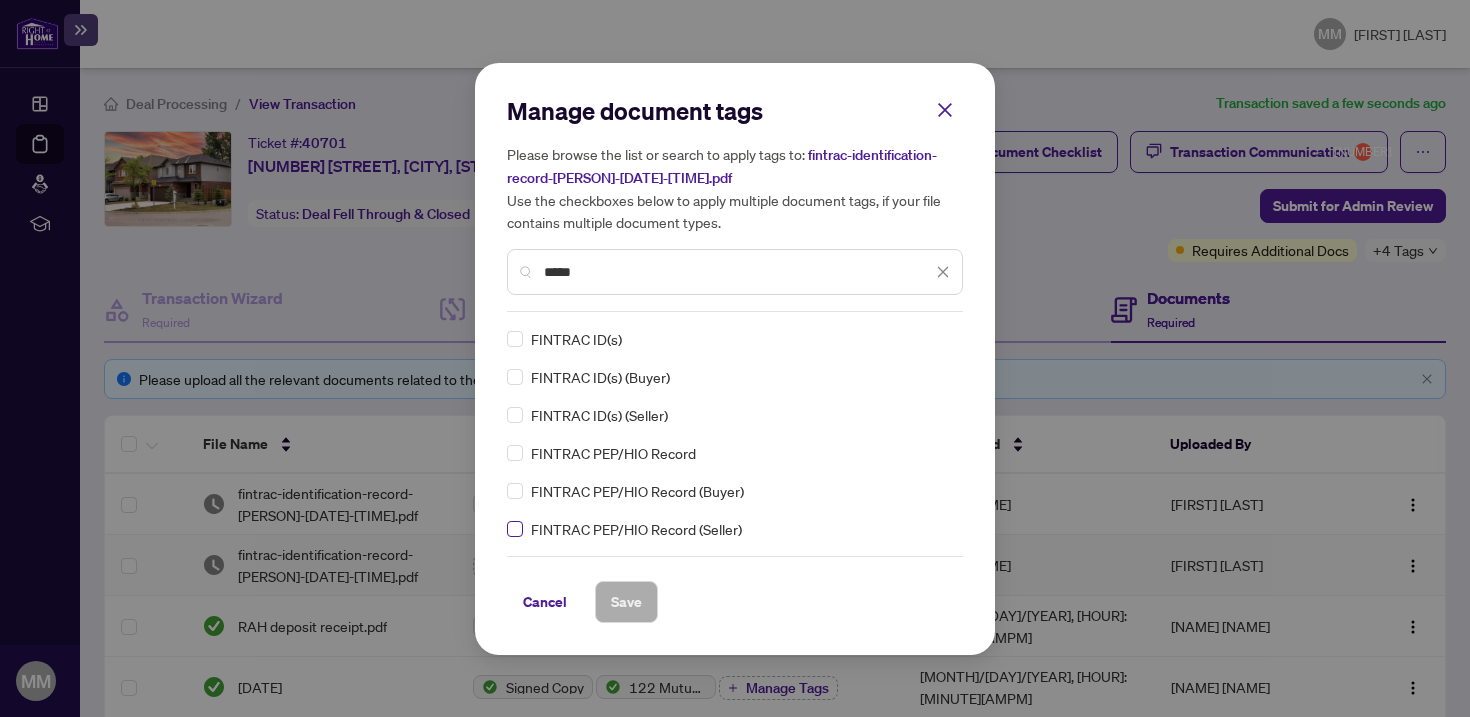 type on "*****" 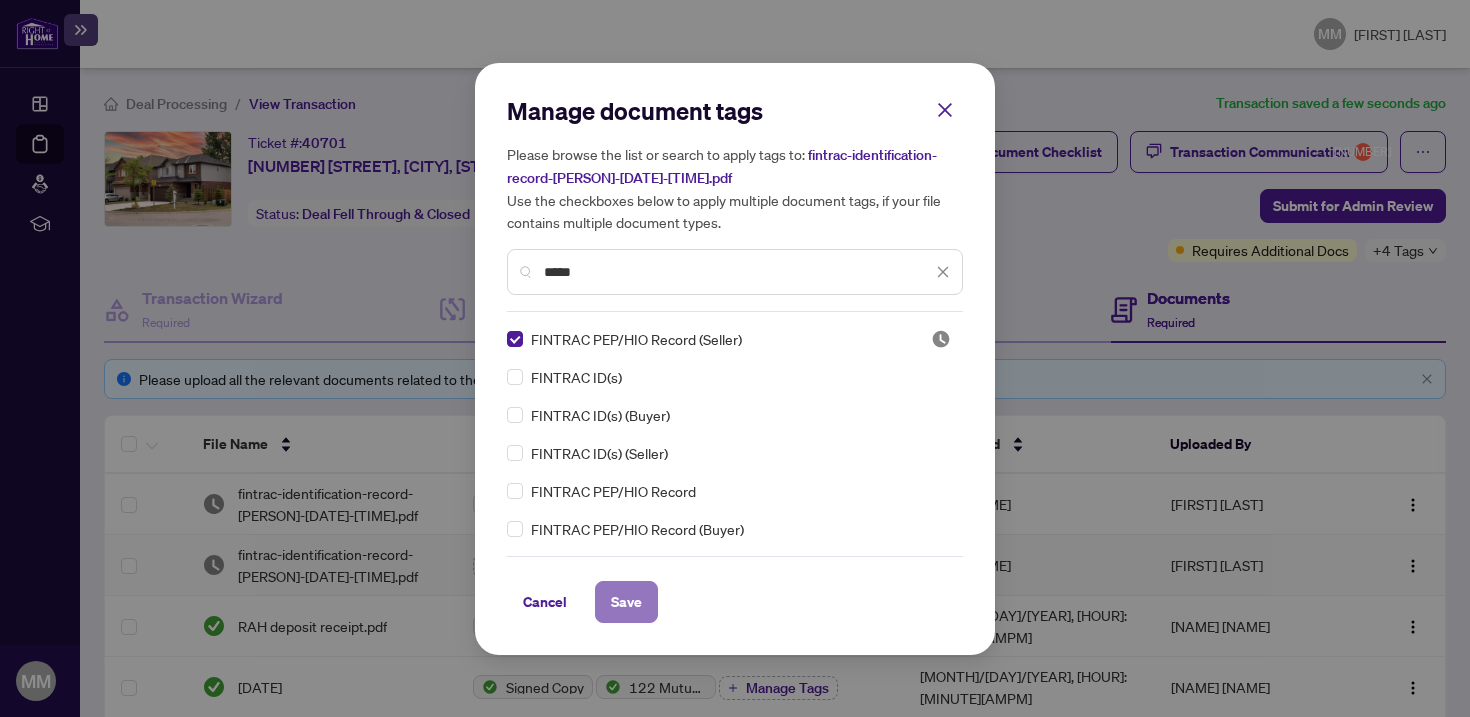 click on "Save" at bounding box center [0, 0] 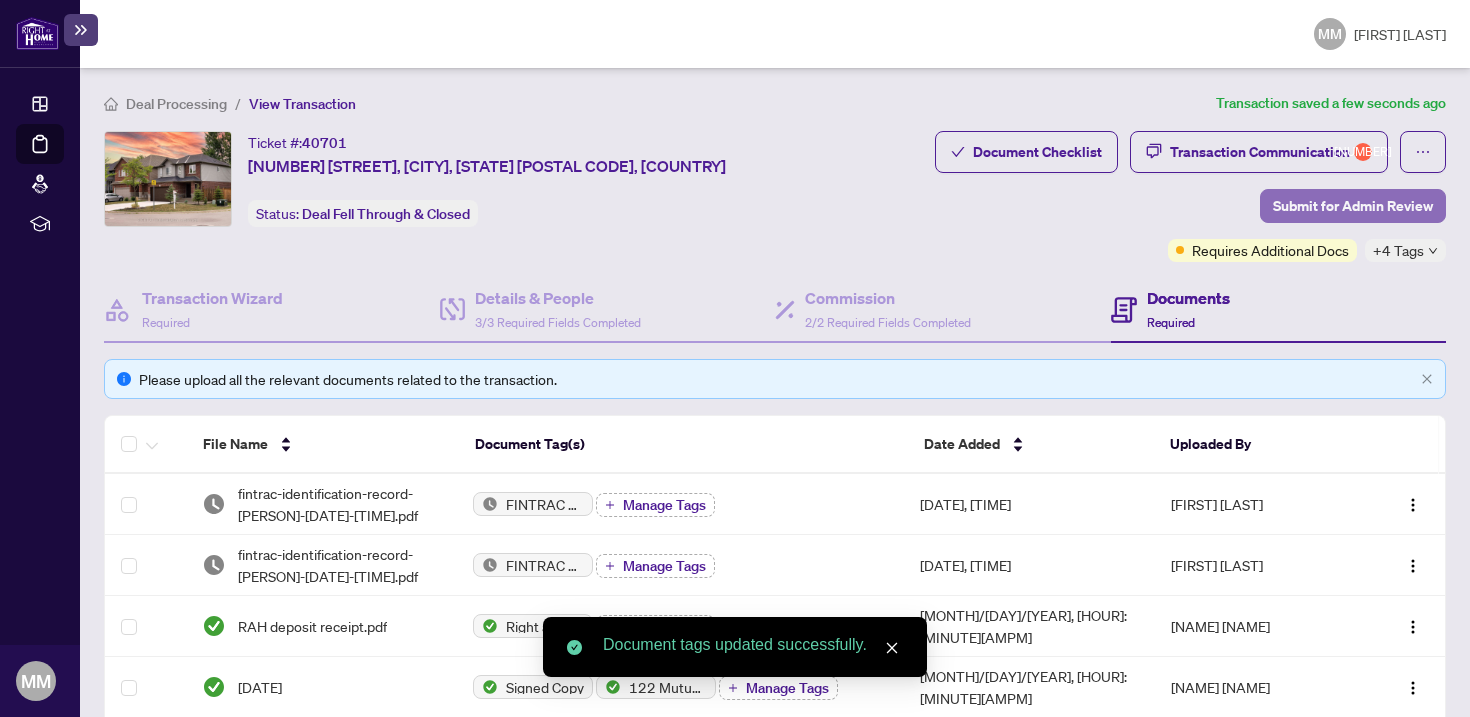 click on "Submit for Admin Review" at bounding box center (1353, 206) 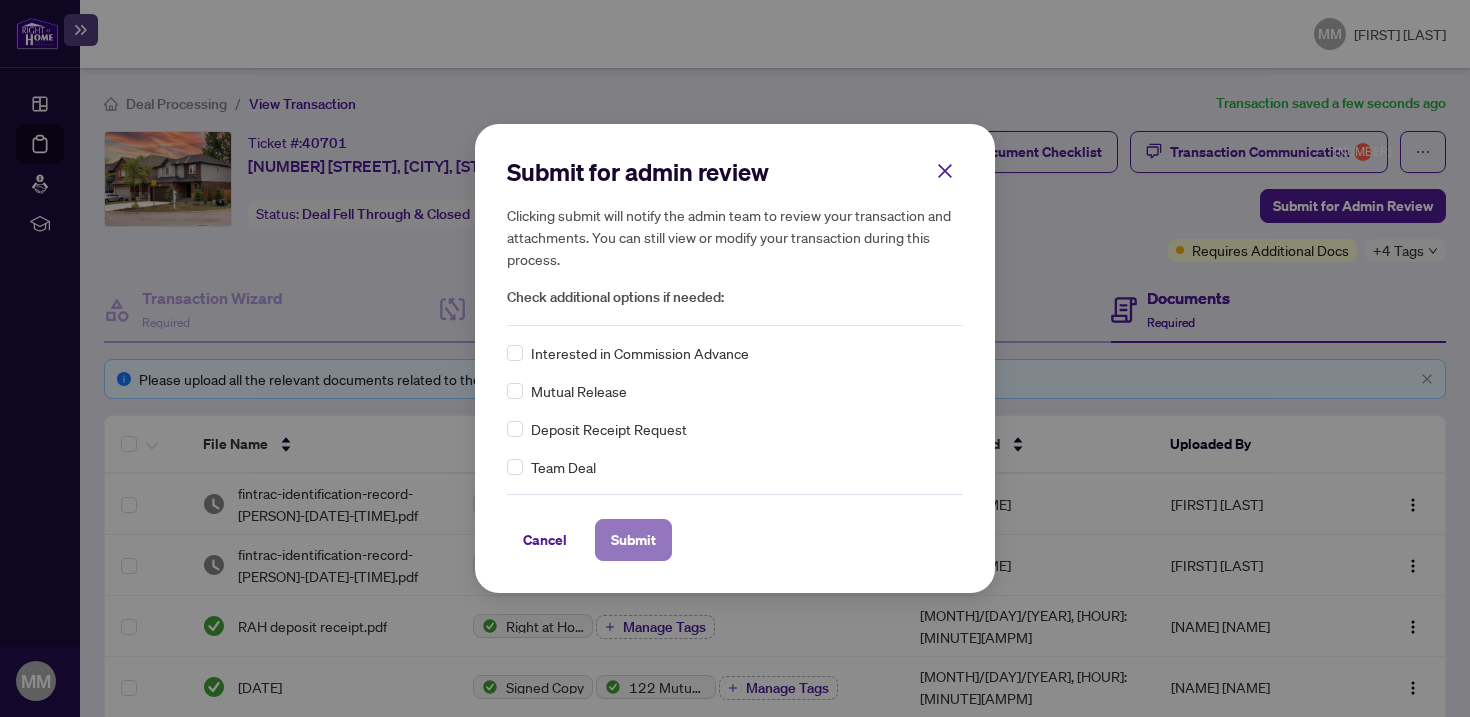 click on "Submit" at bounding box center [0, 0] 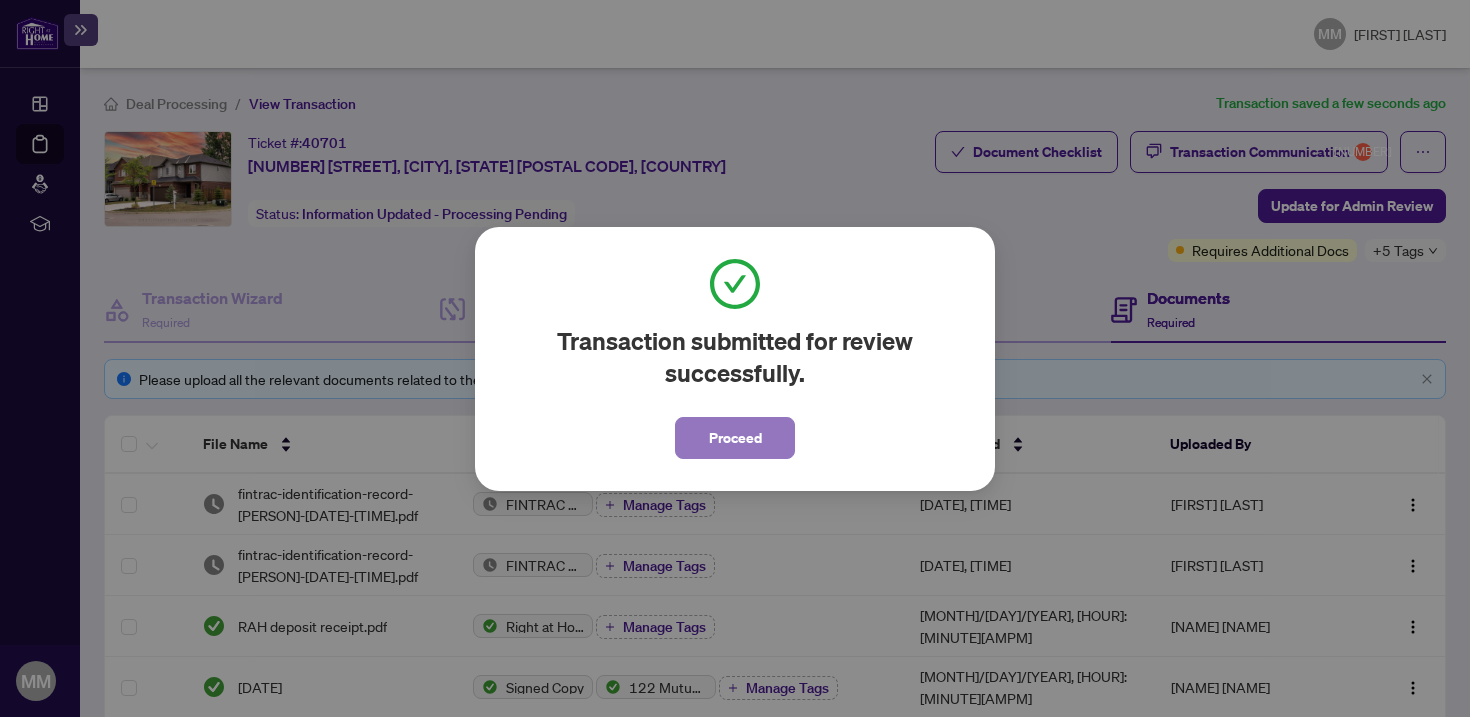 click on "Proceed" at bounding box center (735, 438) 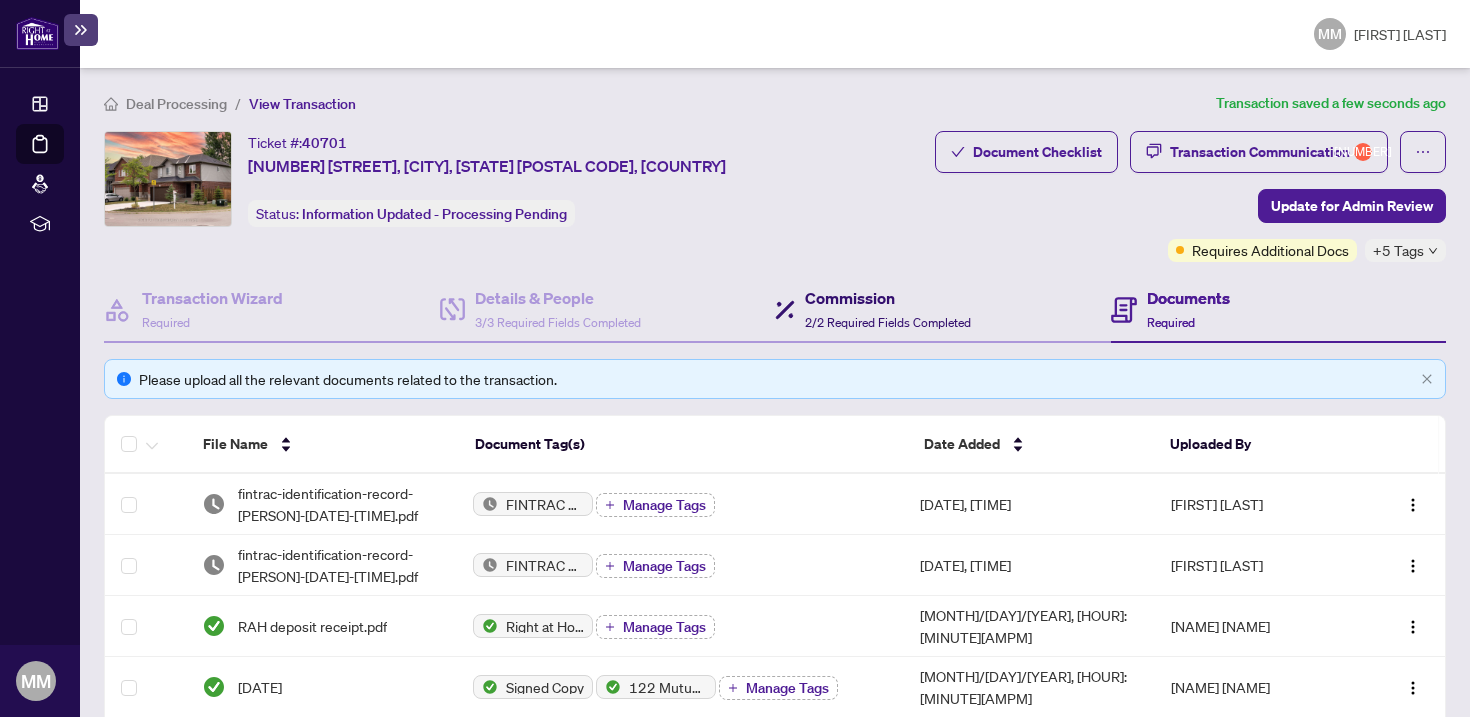 click on "Commission" at bounding box center [888, 298] 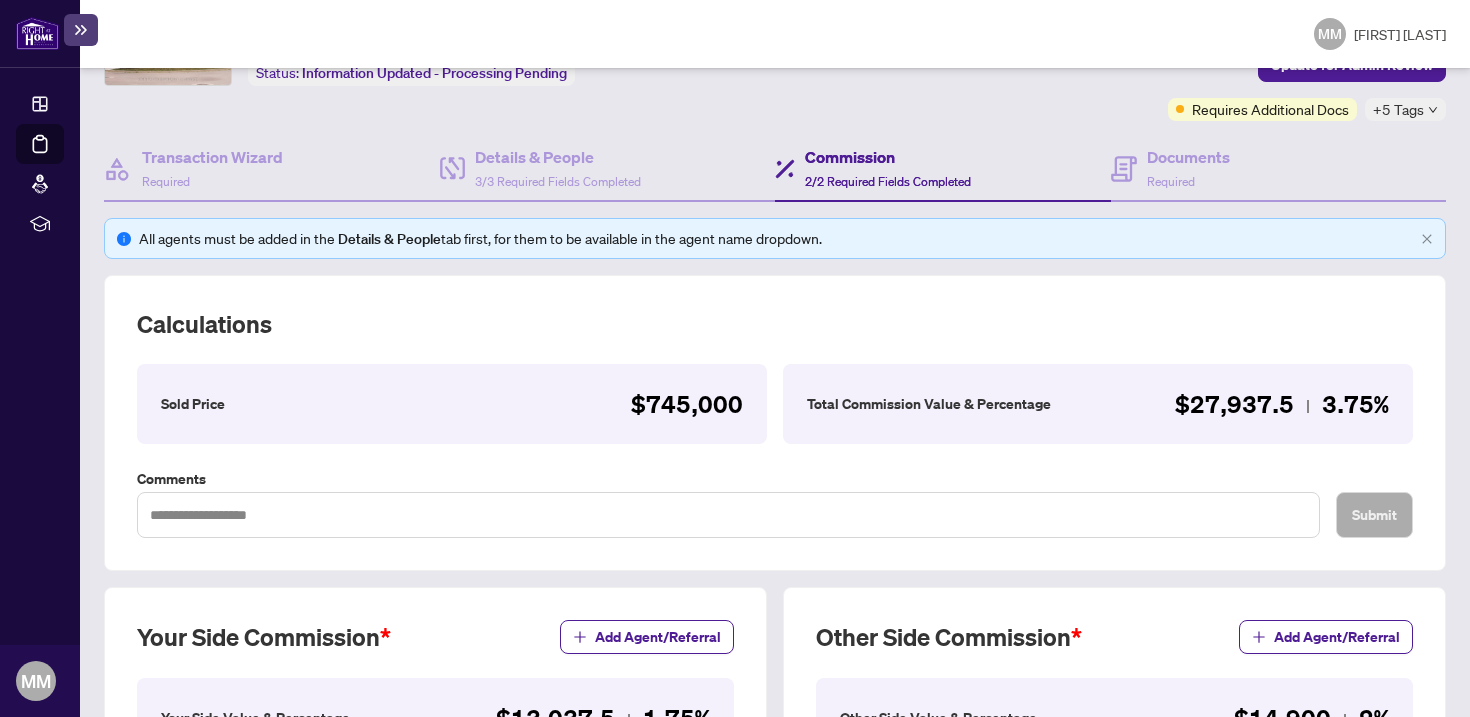scroll, scrollTop: 121, scrollLeft: 0, axis: vertical 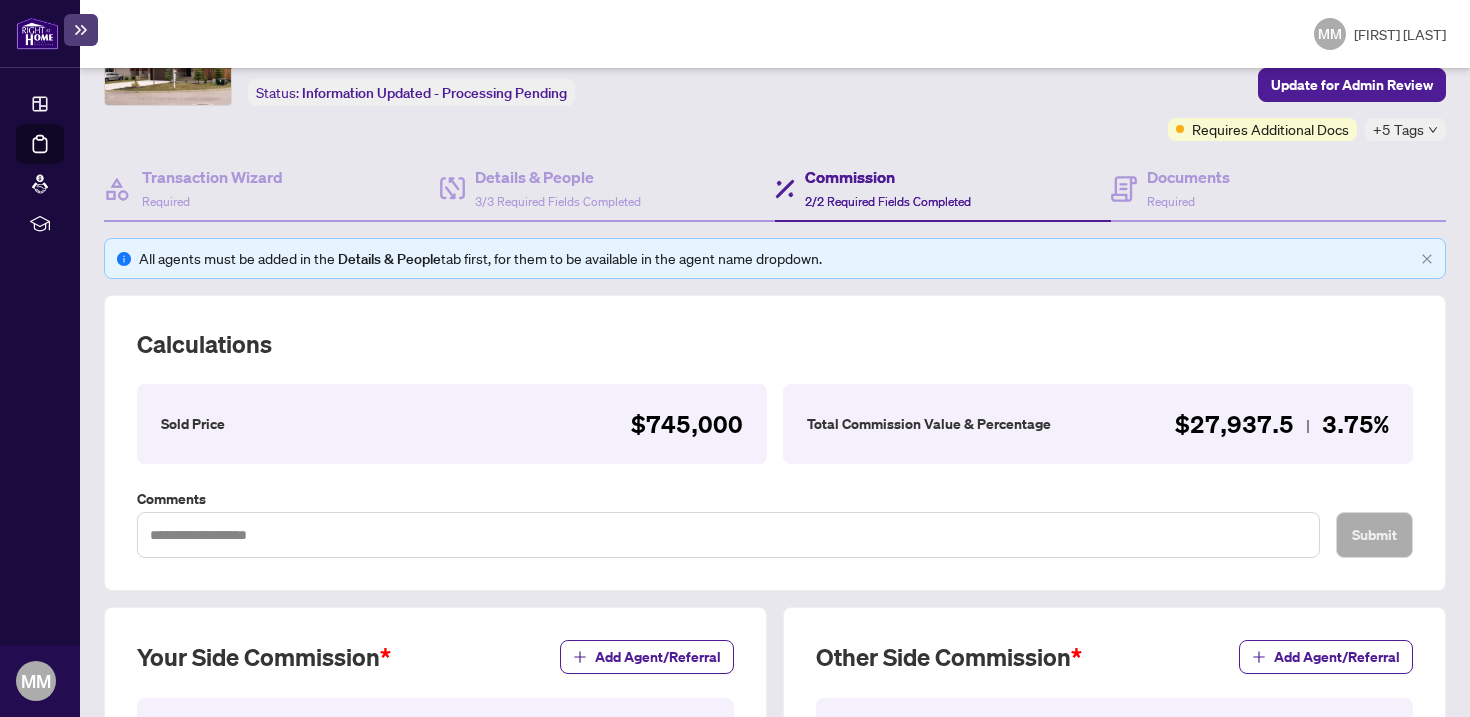 click on "$745,000" at bounding box center [687, 424] 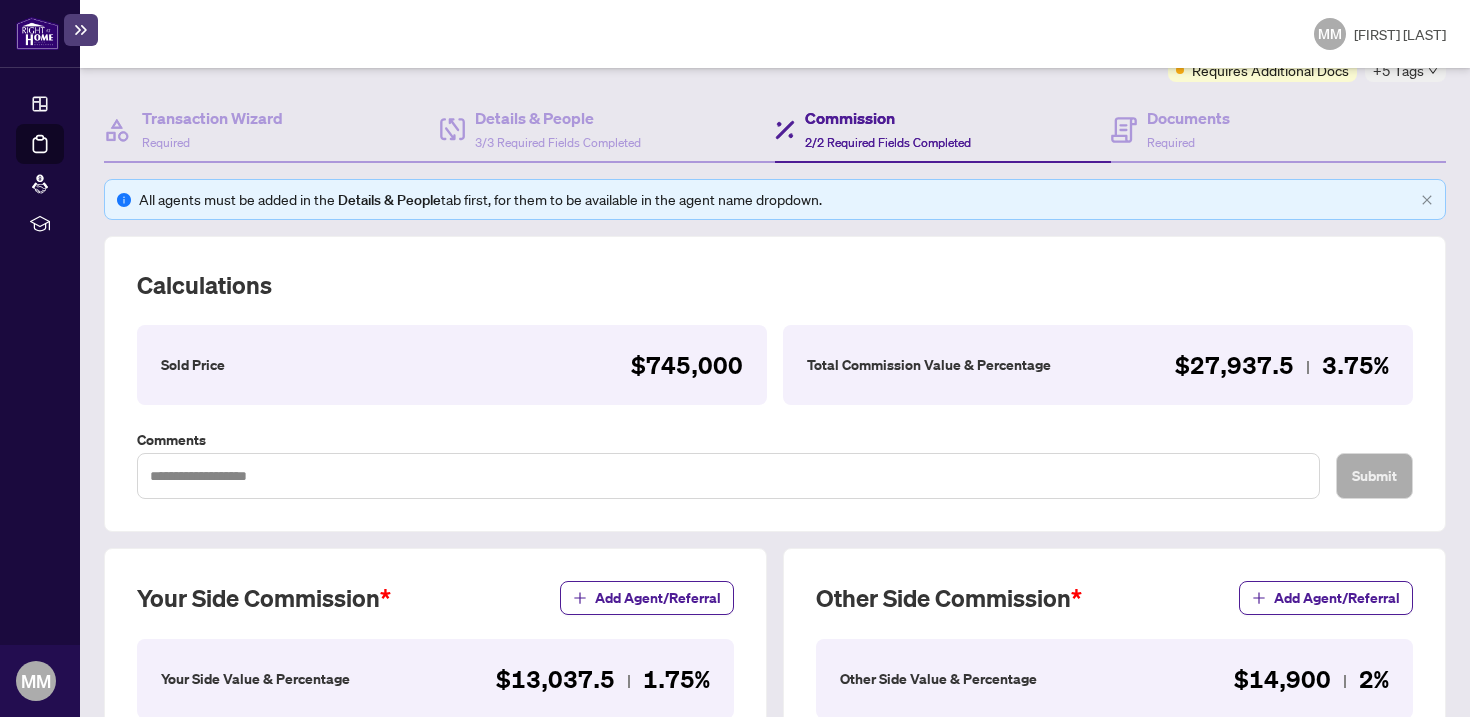 scroll, scrollTop: 0, scrollLeft: 0, axis: both 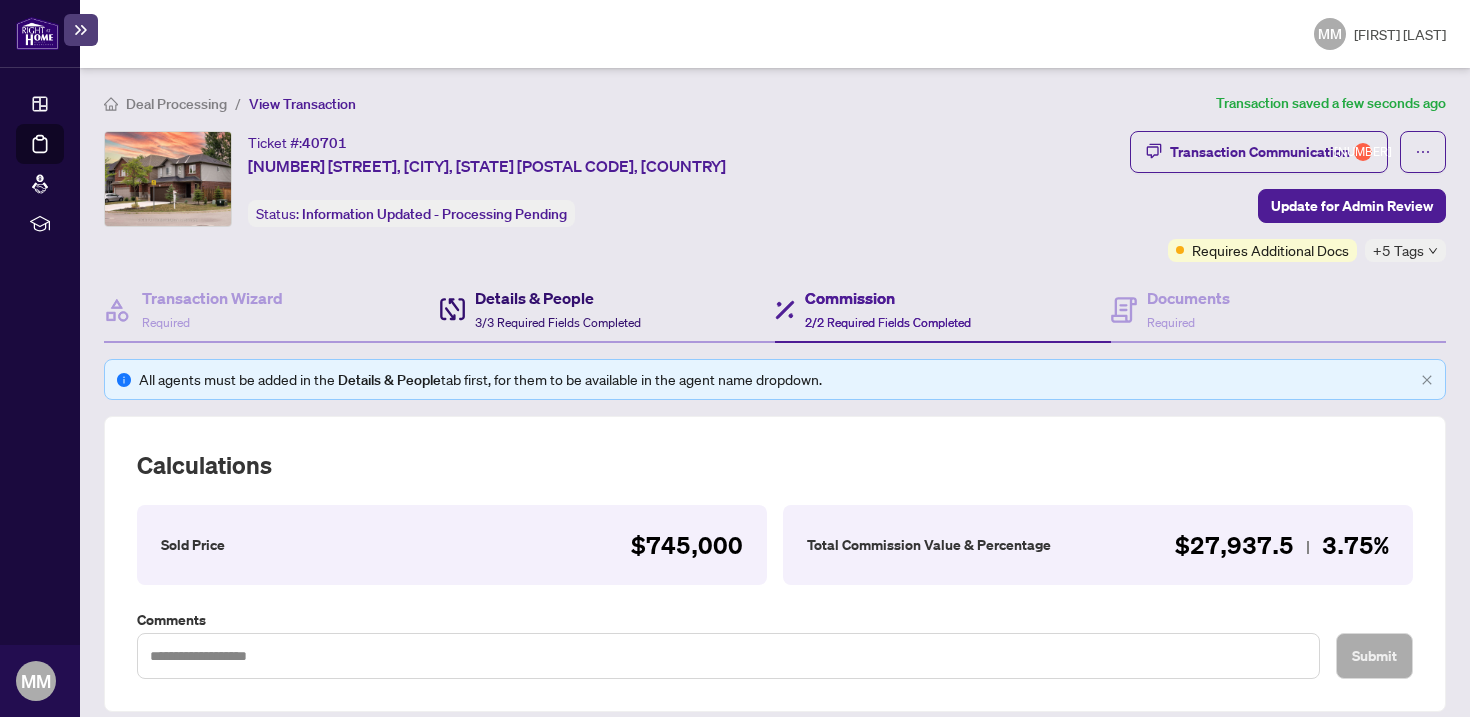 click on "3/3 Required Fields Completed" at bounding box center [558, 322] 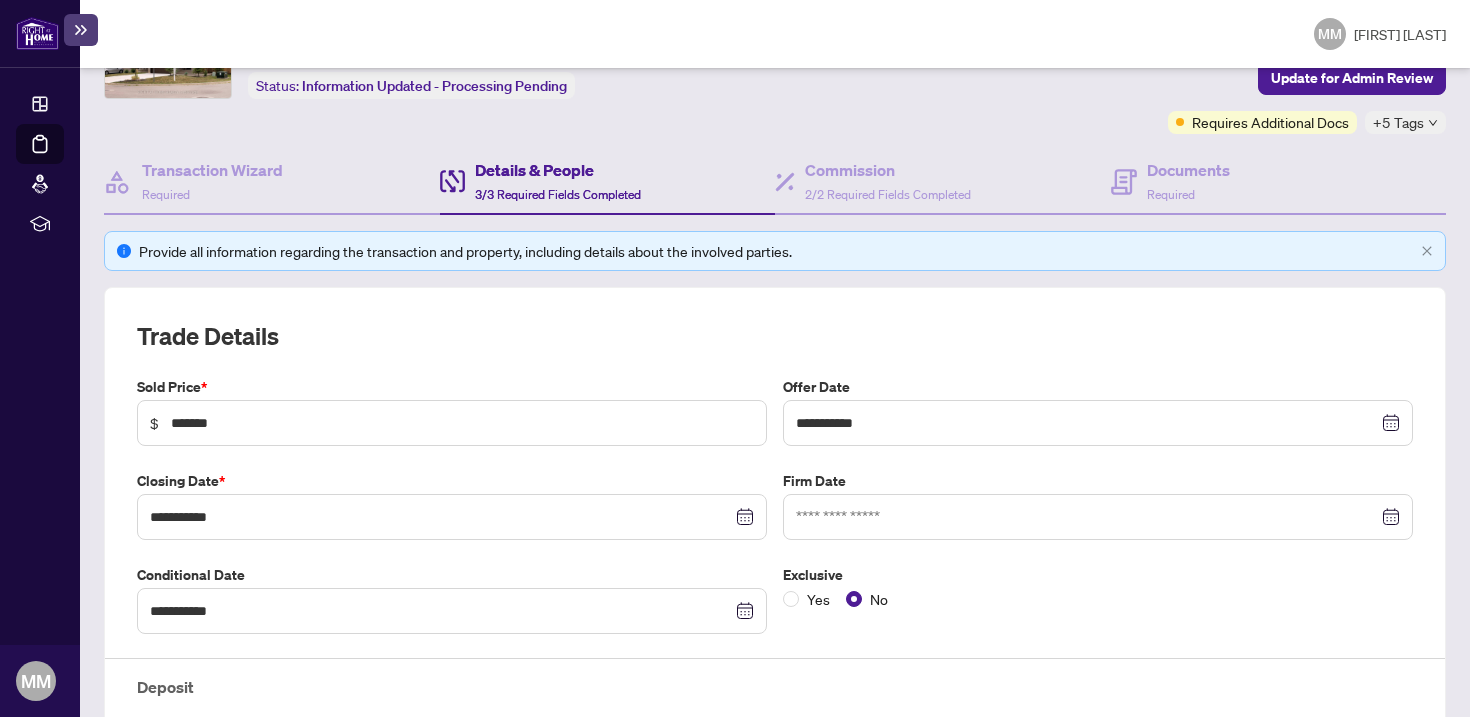 scroll, scrollTop: 0, scrollLeft: 0, axis: both 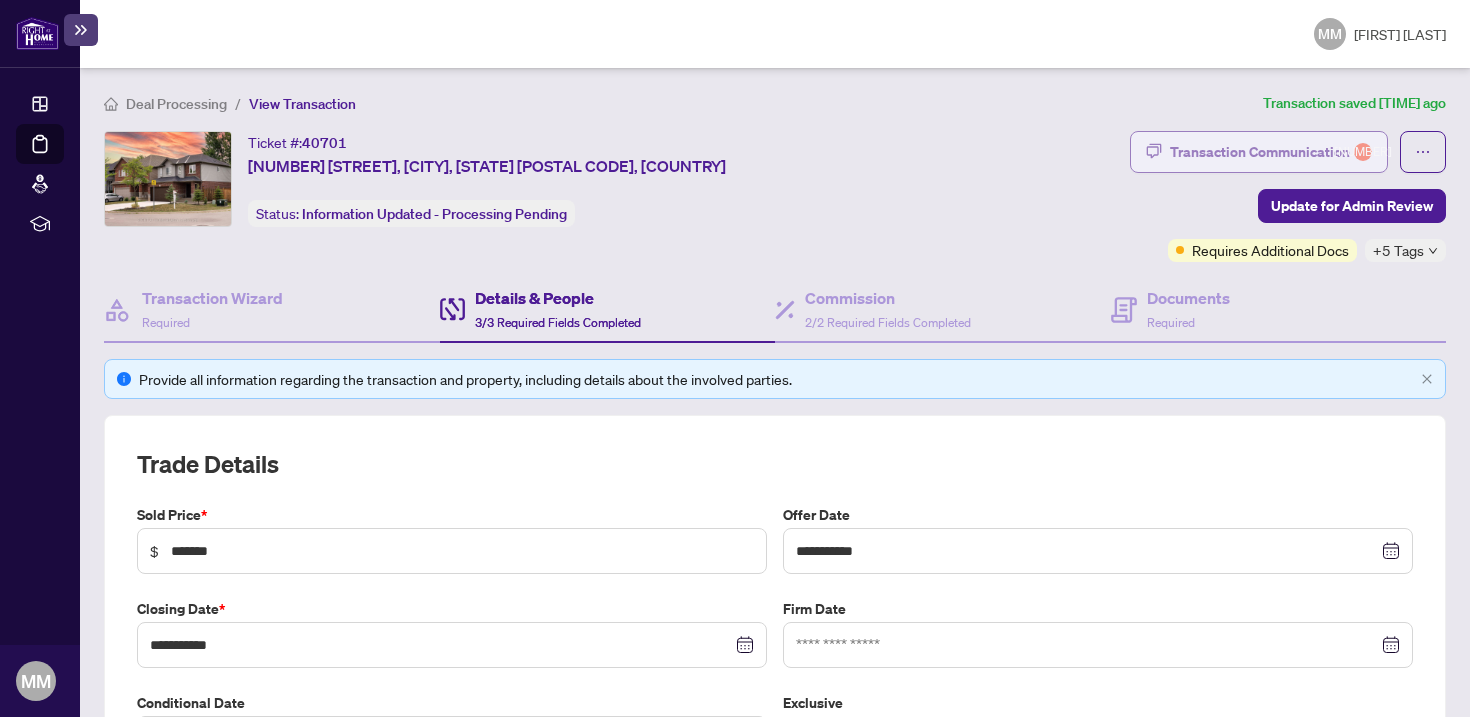 click on "Transaction Communication 4" at bounding box center [1271, 152] 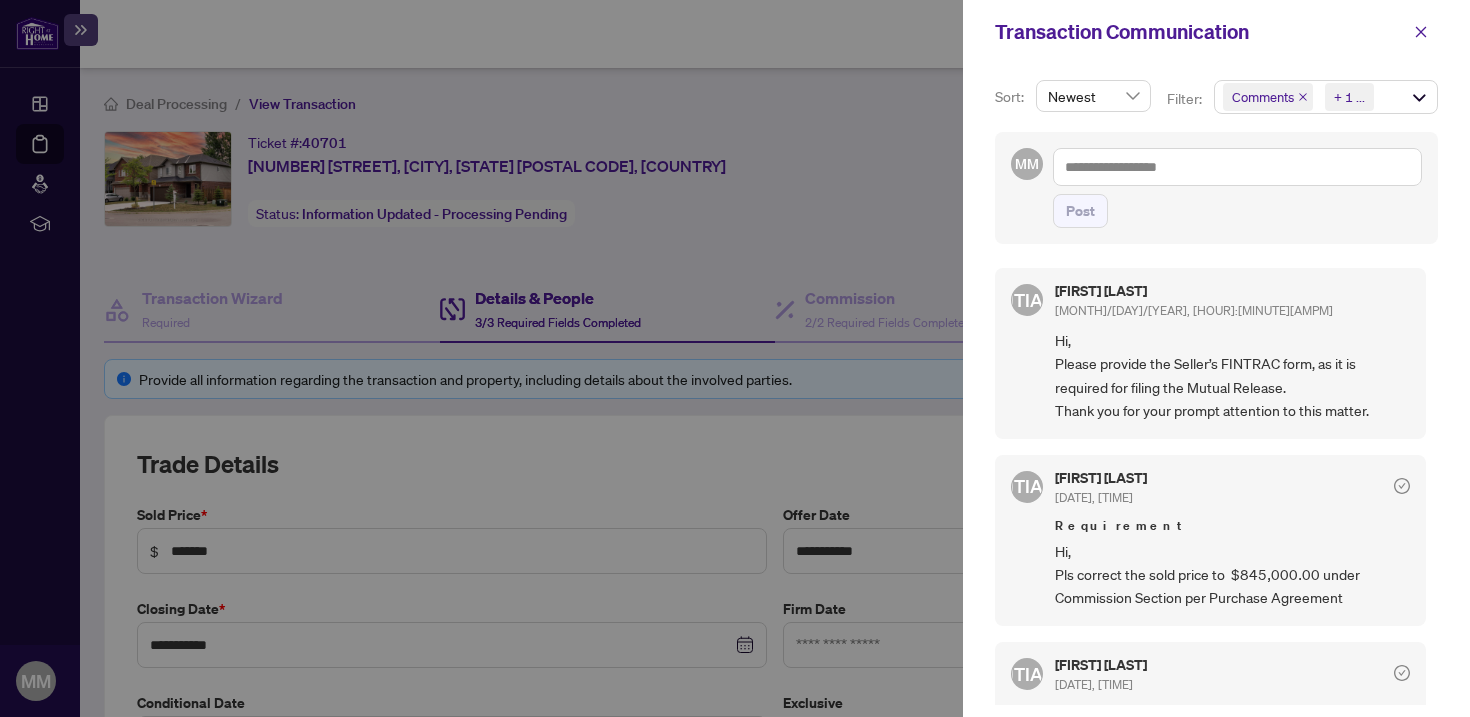 click at bounding box center [735, 358] 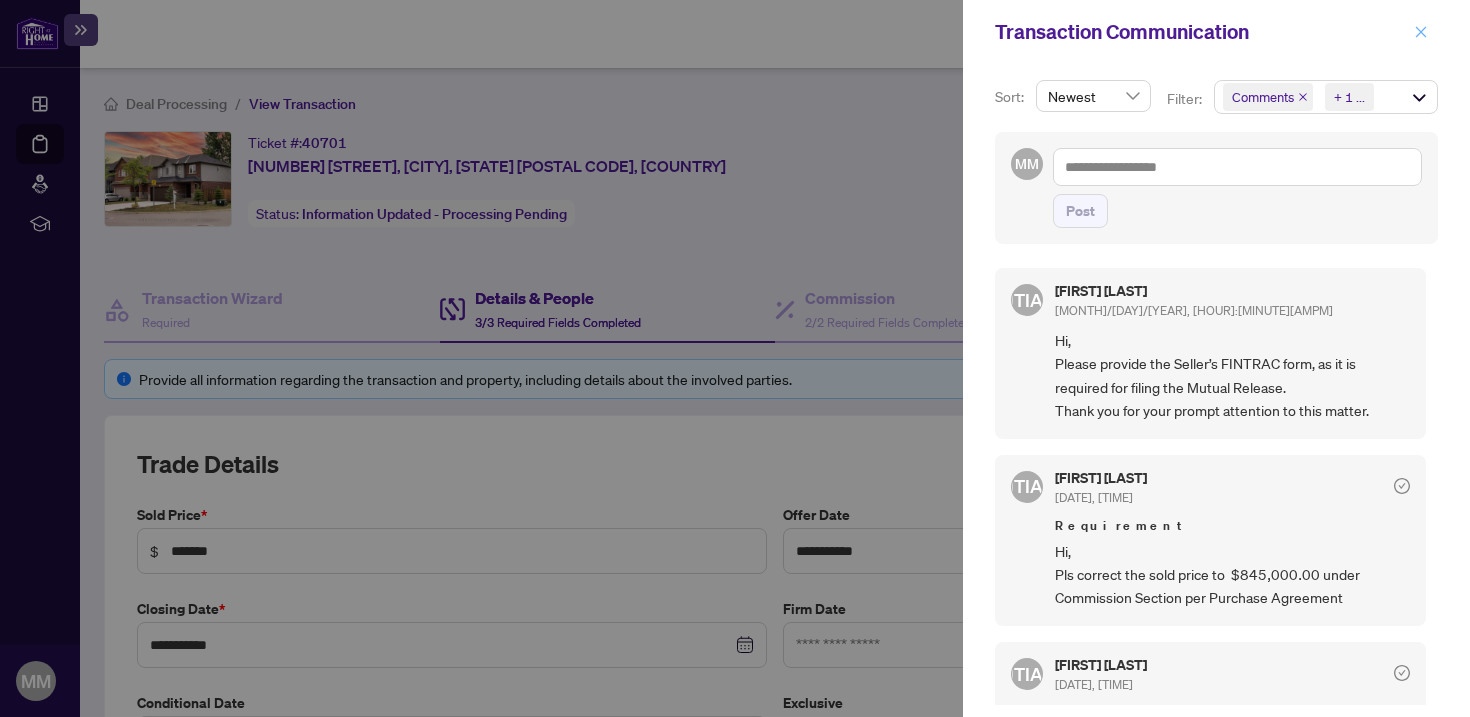 click at bounding box center [1421, 32] 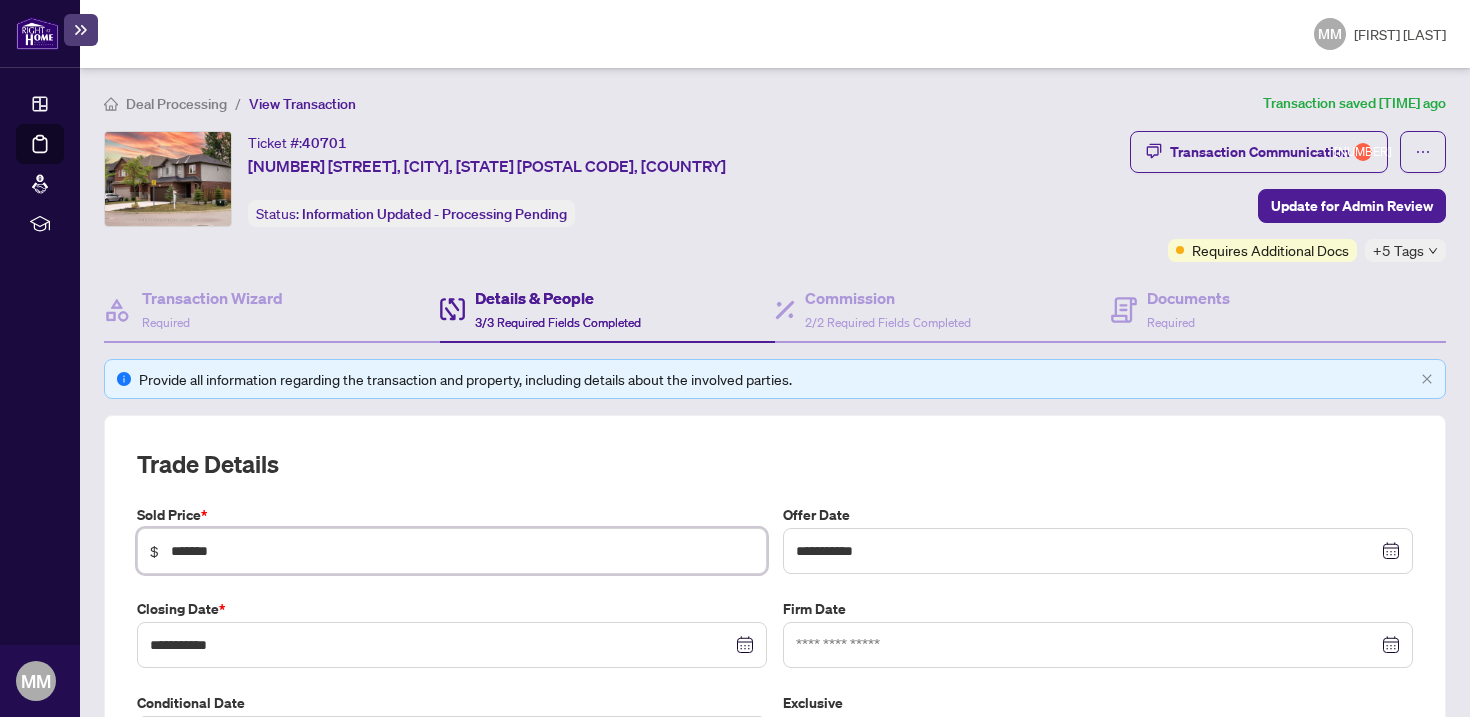 click on "*******" at bounding box center (462, 551) 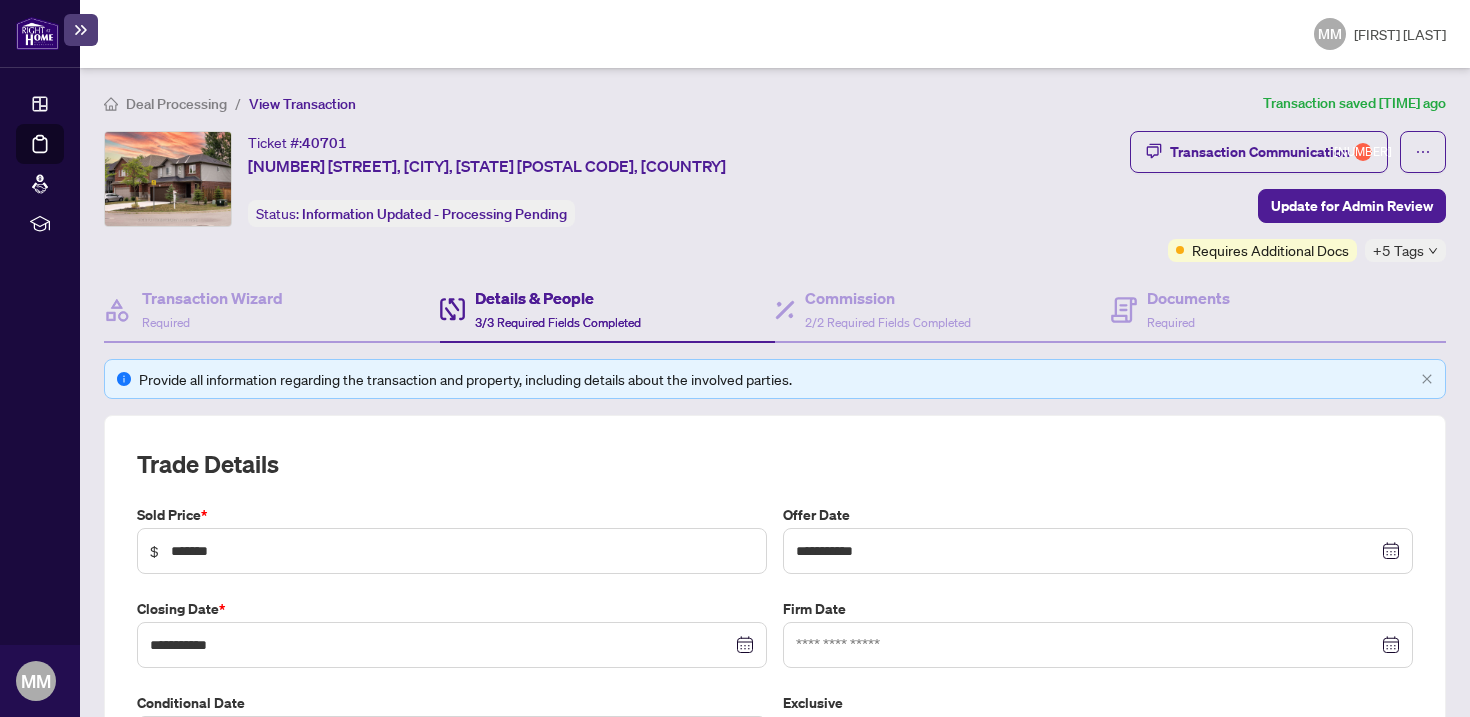 click on "**********" at bounding box center (775, 800) 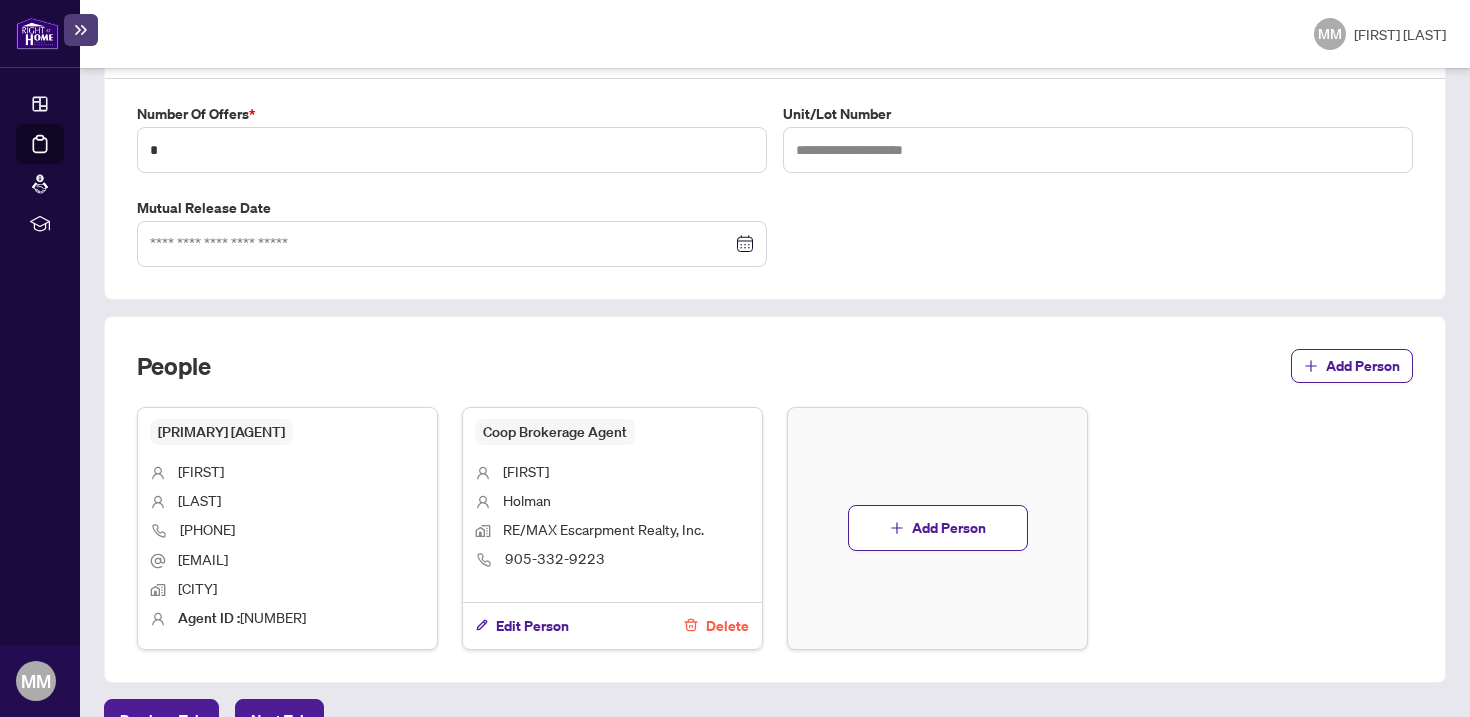 scroll, scrollTop: 930, scrollLeft: 0, axis: vertical 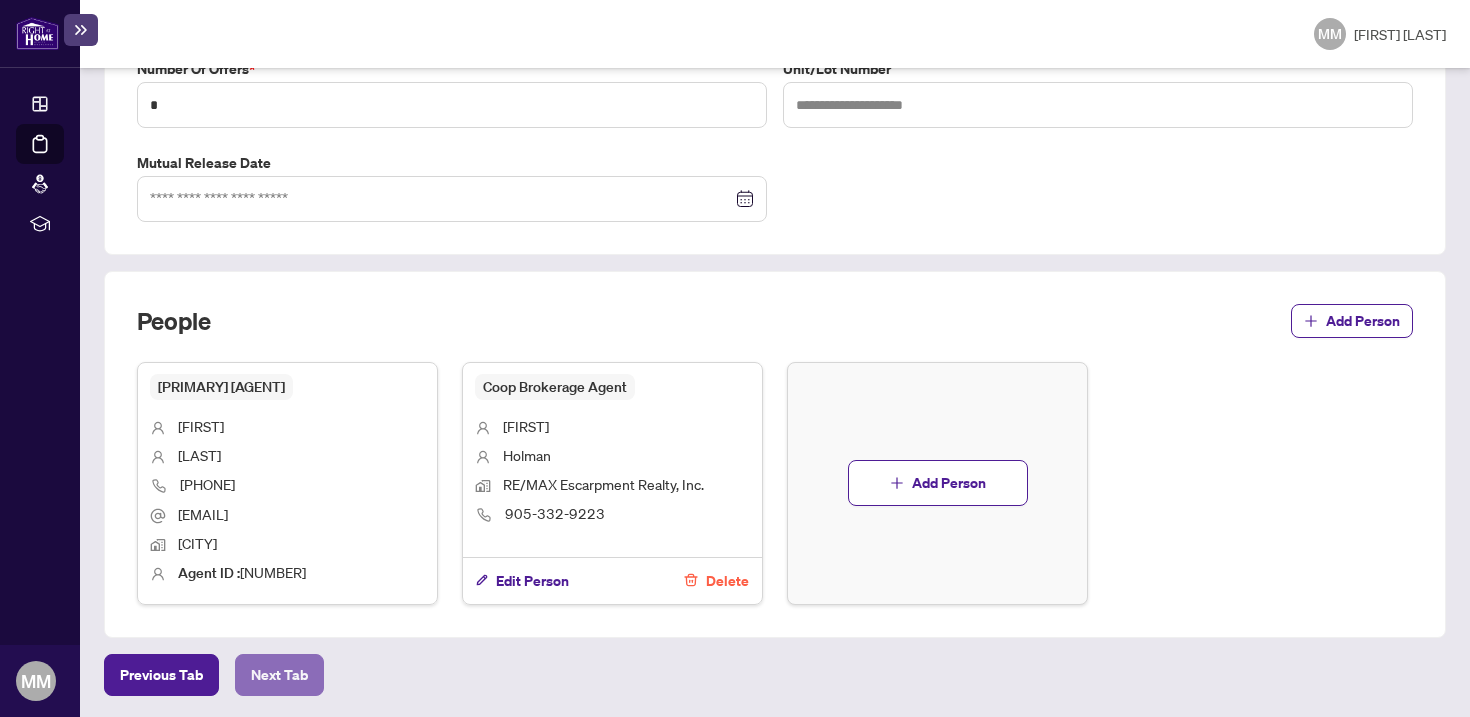 click on "Next Tab" at bounding box center (161, 675) 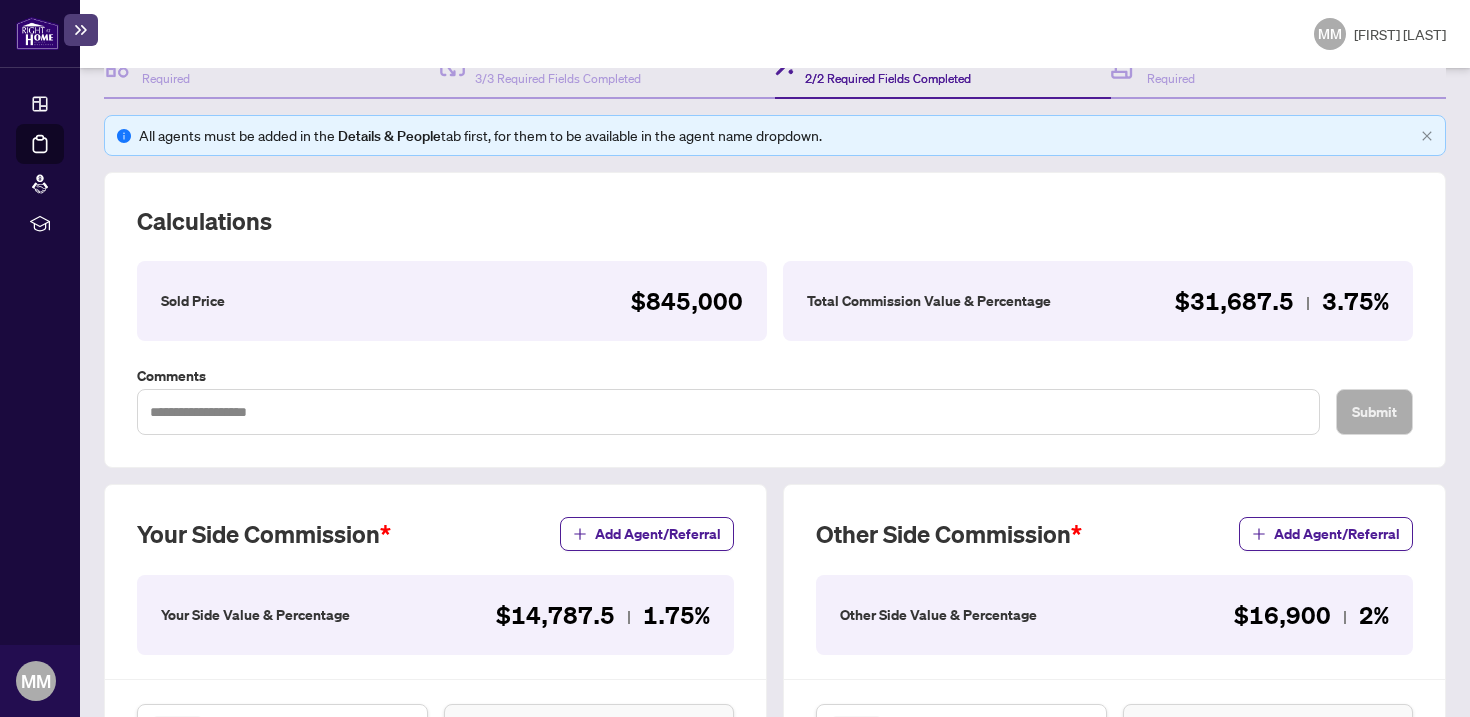 scroll, scrollTop: 588, scrollLeft: 0, axis: vertical 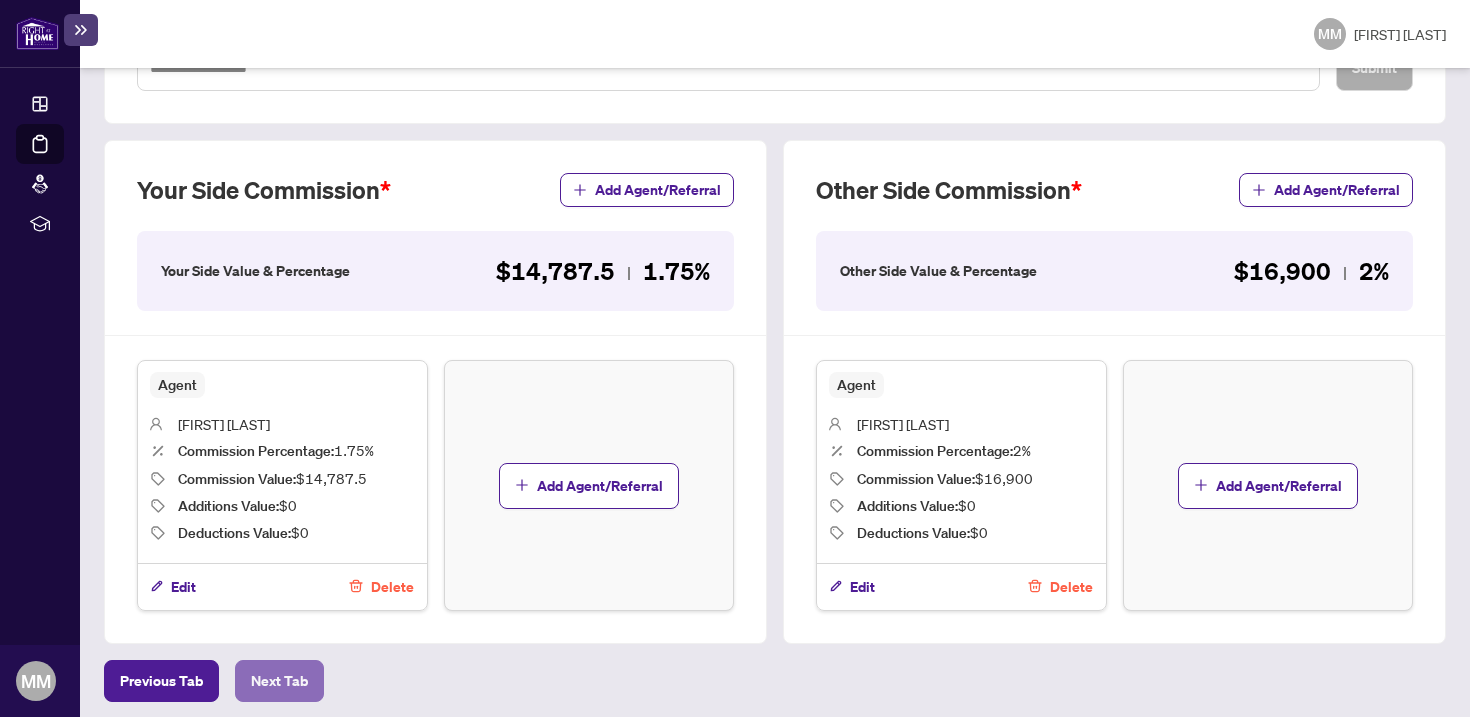 click on "Next Tab" at bounding box center (161, 681) 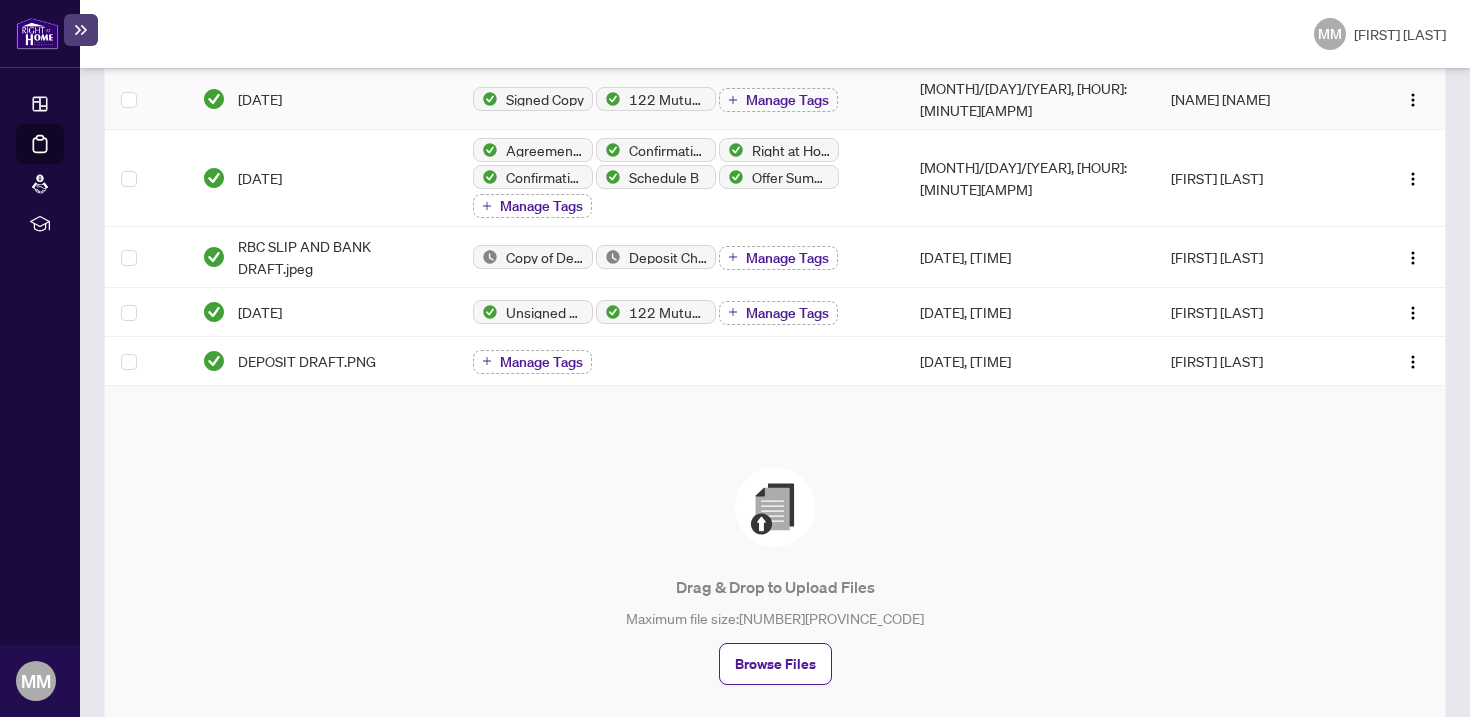 scroll, scrollTop: 0, scrollLeft: 0, axis: both 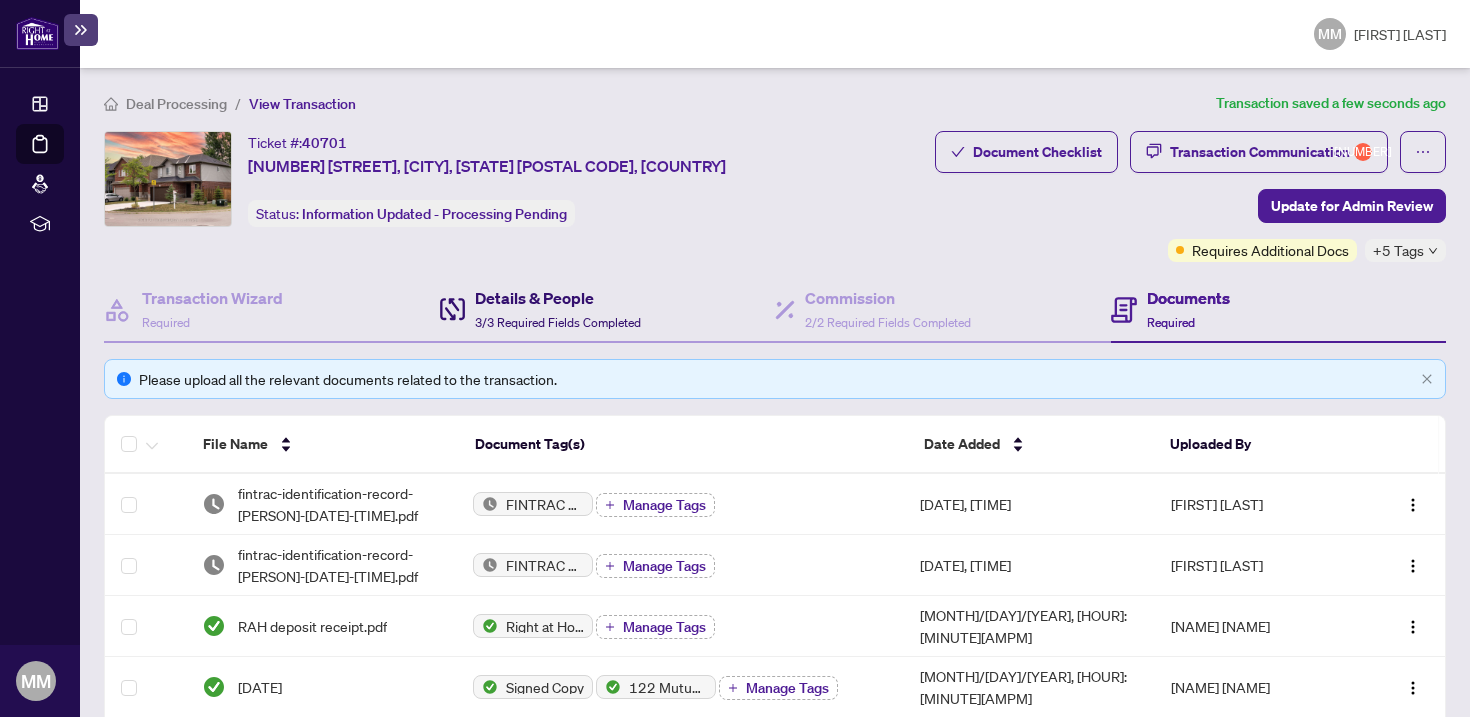 click on "Details & People" at bounding box center [558, 298] 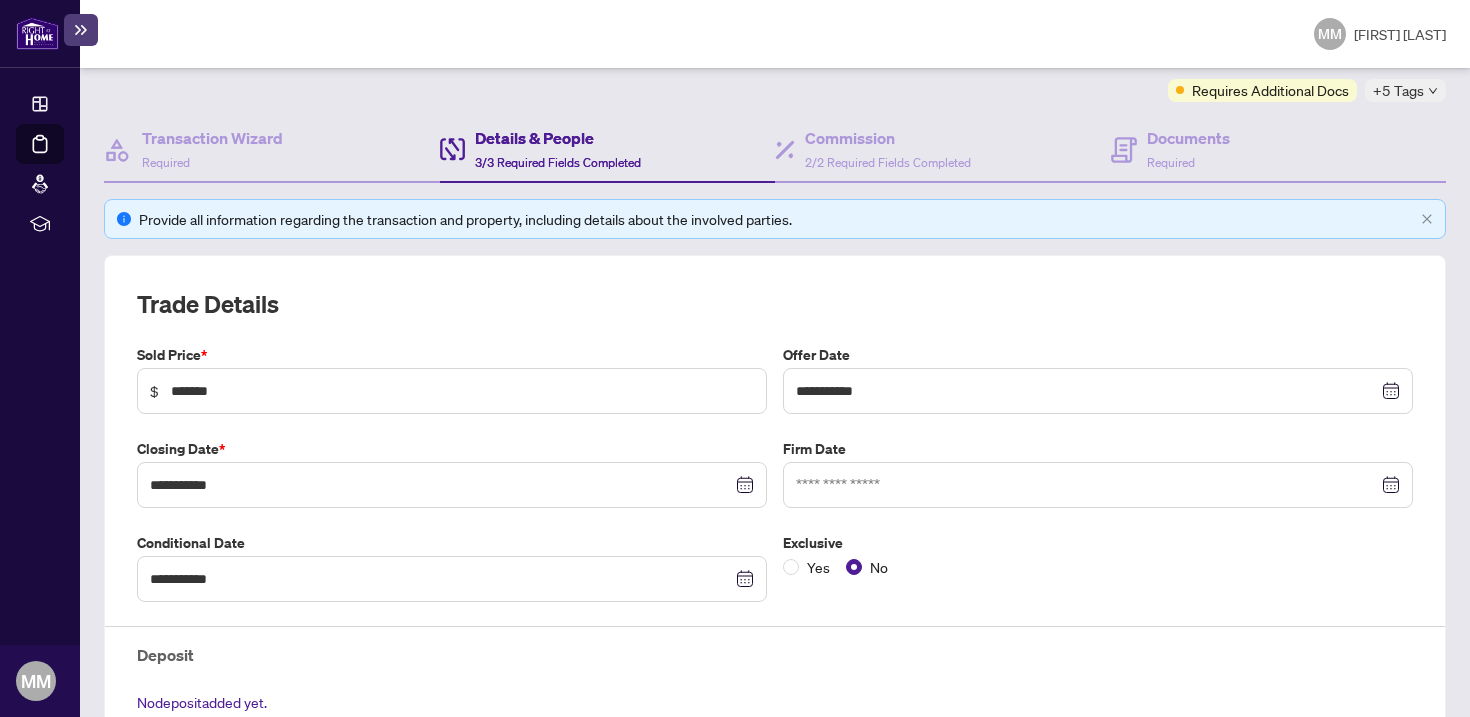 scroll, scrollTop: 0, scrollLeft: 0, axis: both 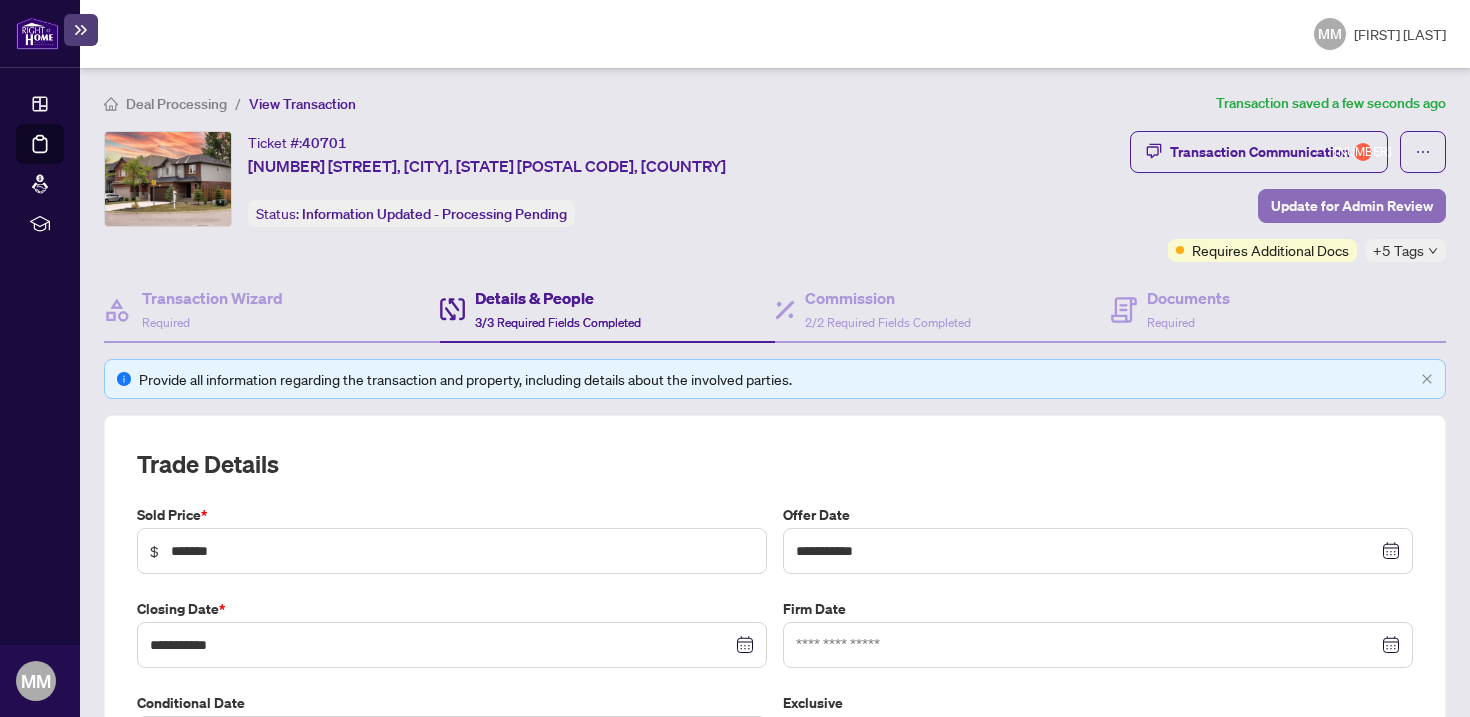 click on "Update for Admin Review" at bounding box center (1352, 206) 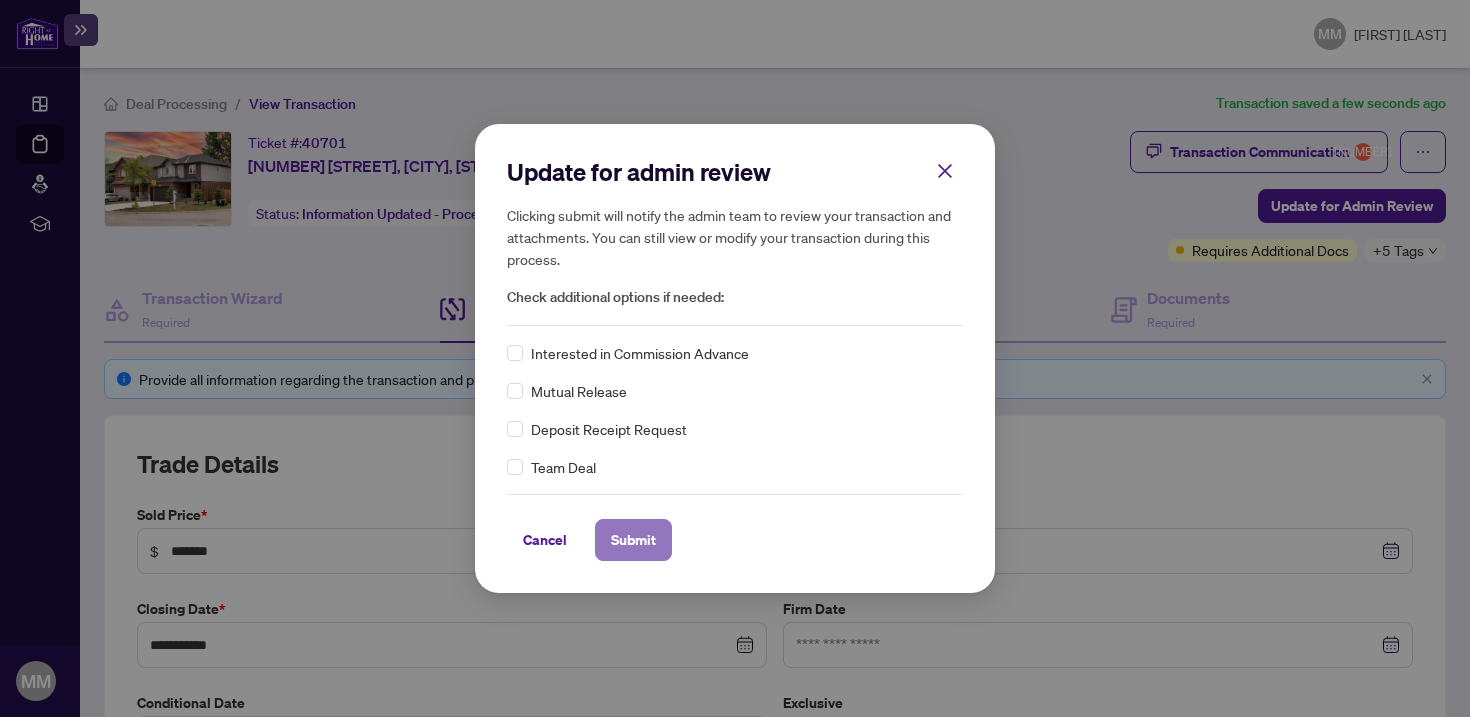 click on "Submit" at bounding box center (633, 540) 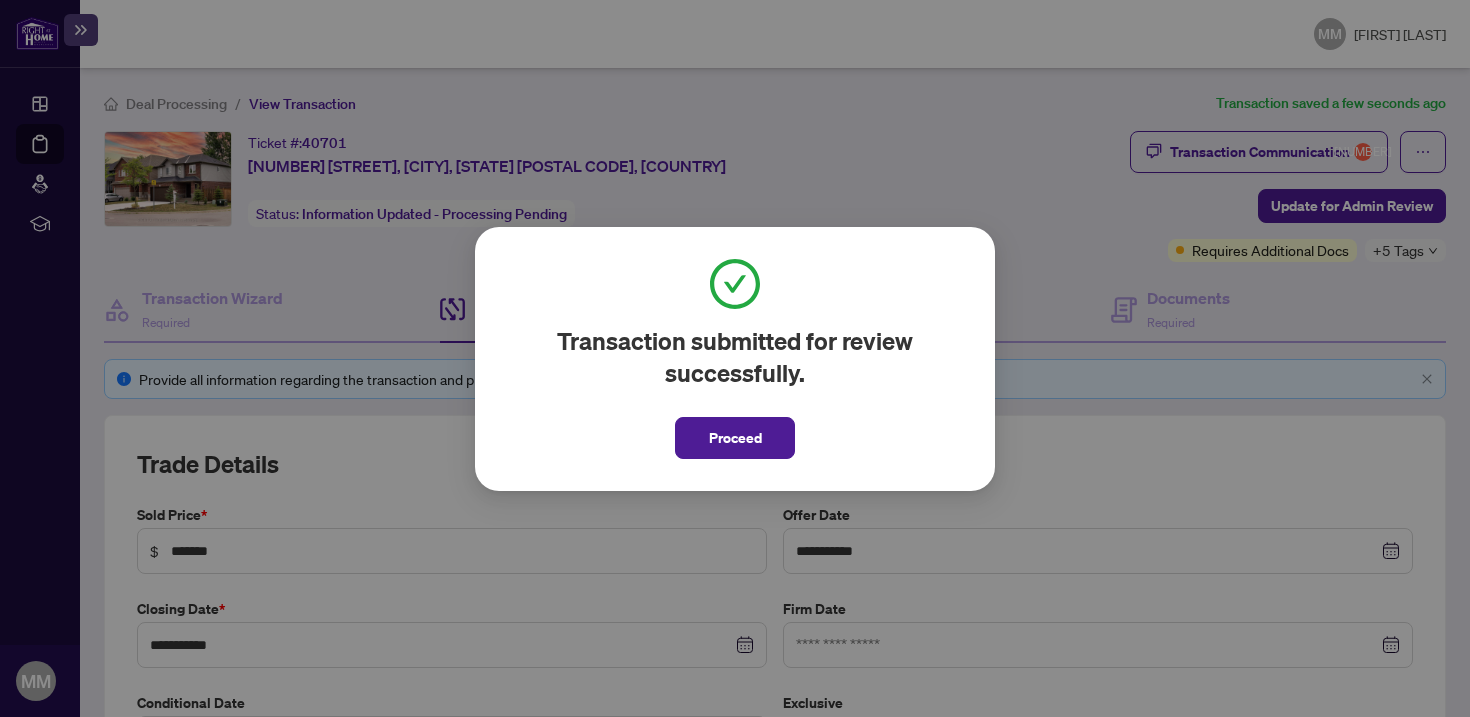 click on "Transaction submitted for review successfully. Proceed Cancel OK" at bounding box center (0, 0) 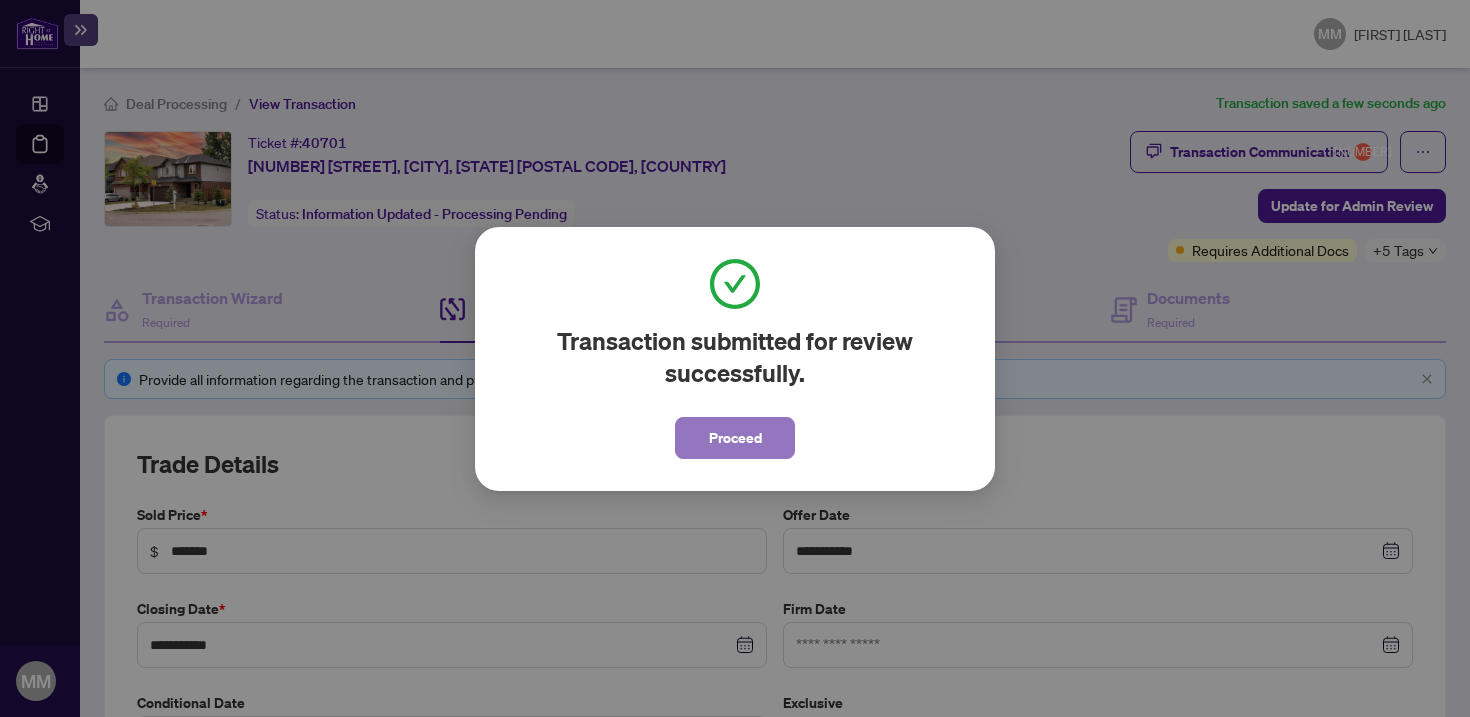 click on "Proceed" at bounding box center (735, 438) 